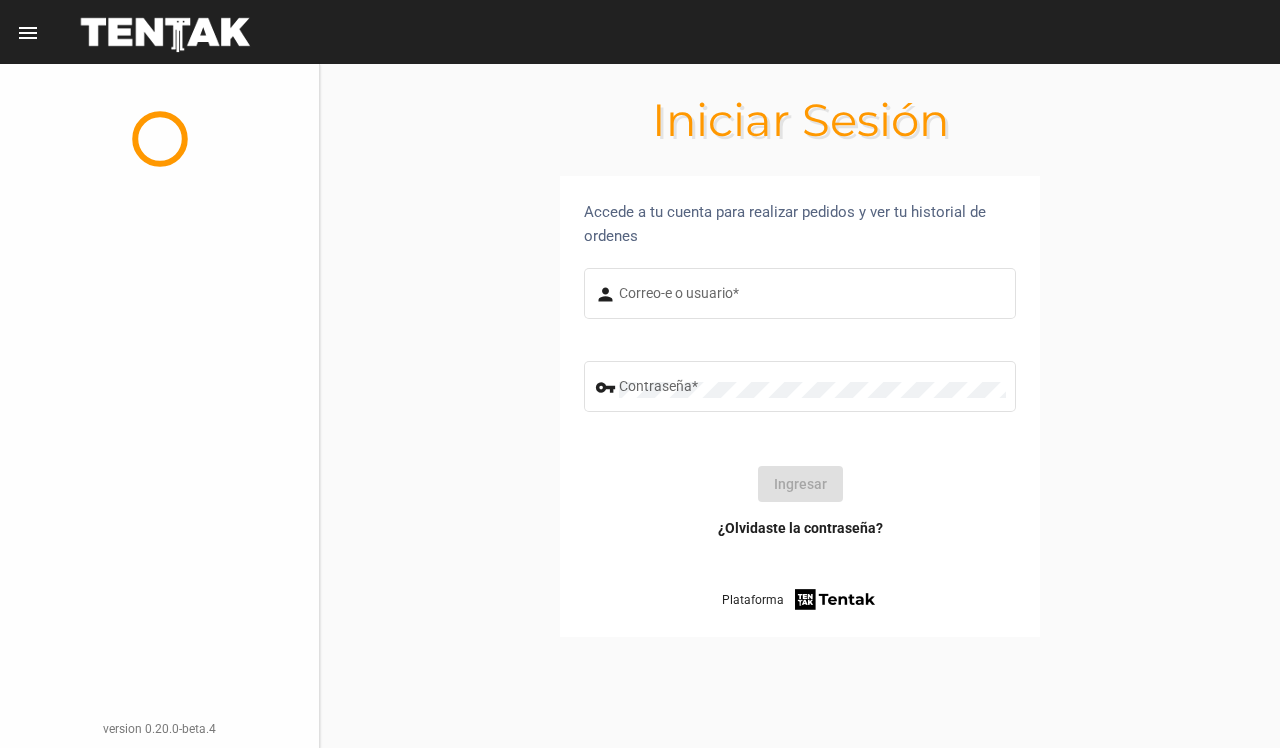 scroll, scrollTop: 0, scrollLeft: 0, axis: both 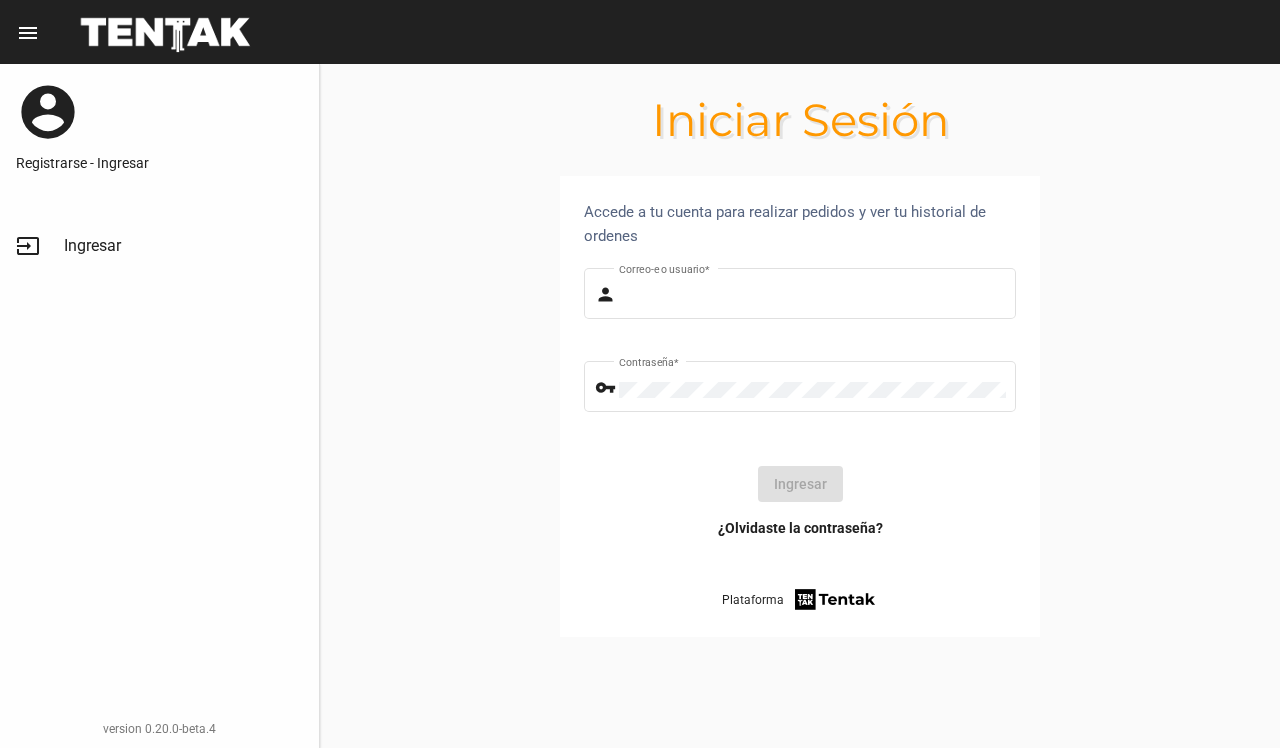type on "DANKEHMB" 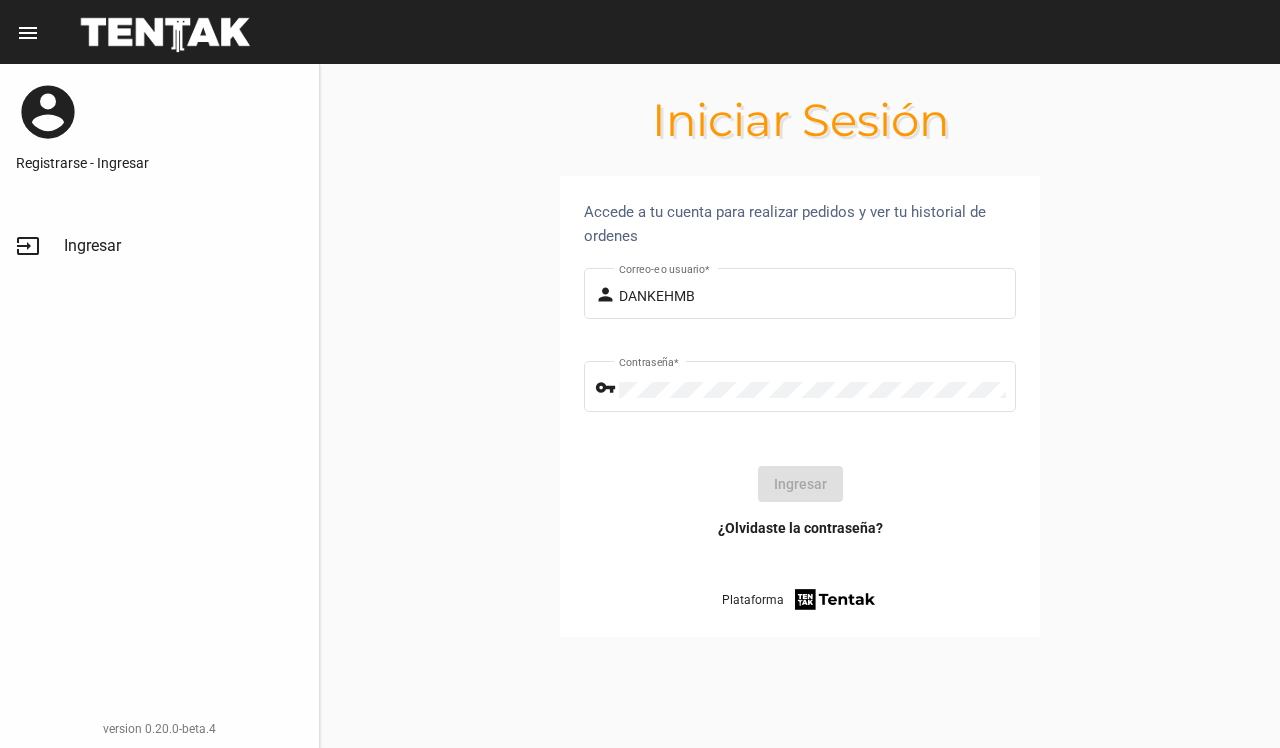 click on "Ingresar" 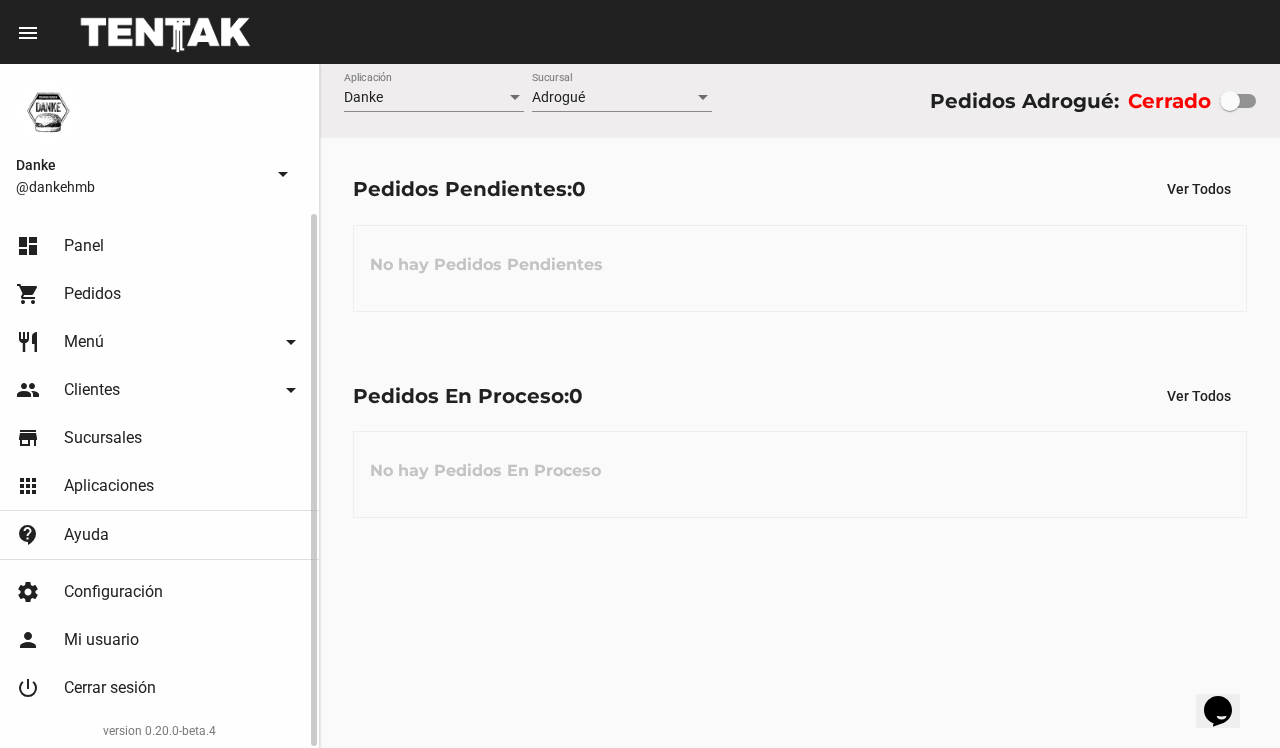 click on "restaurant Menú arrow_drop_down" 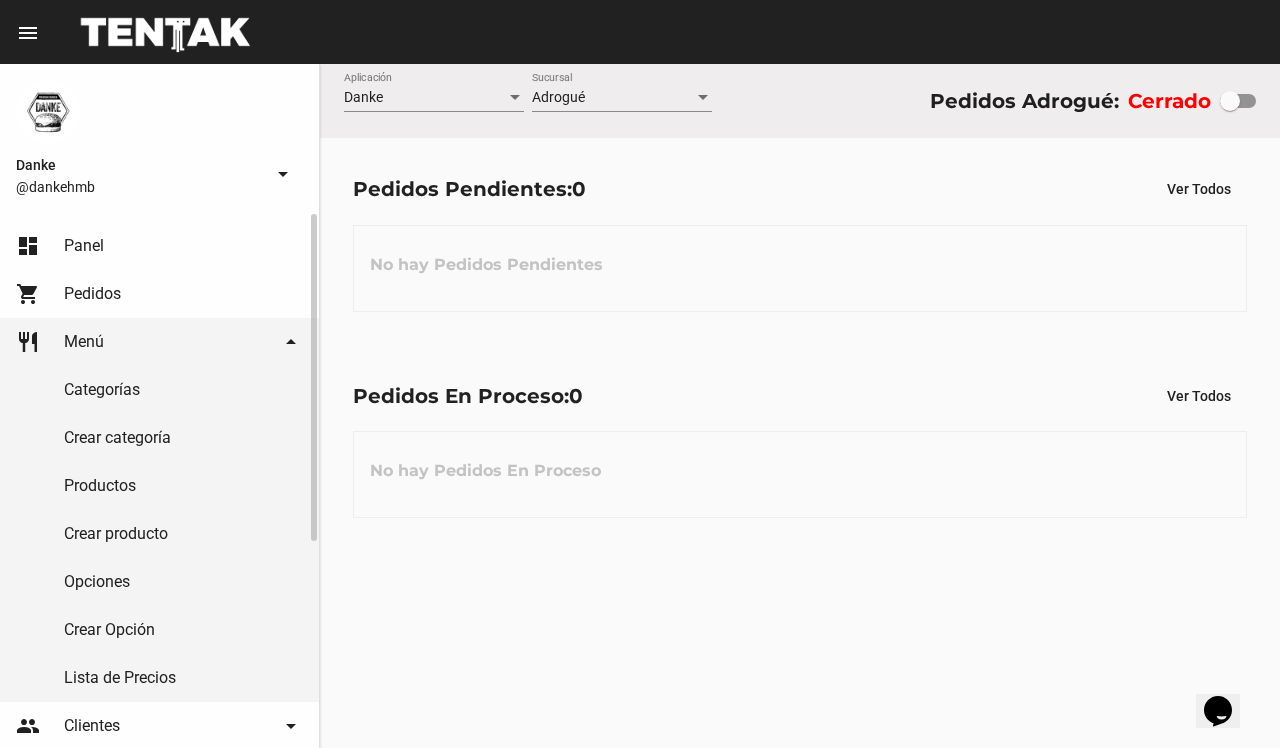 click on "Productos" 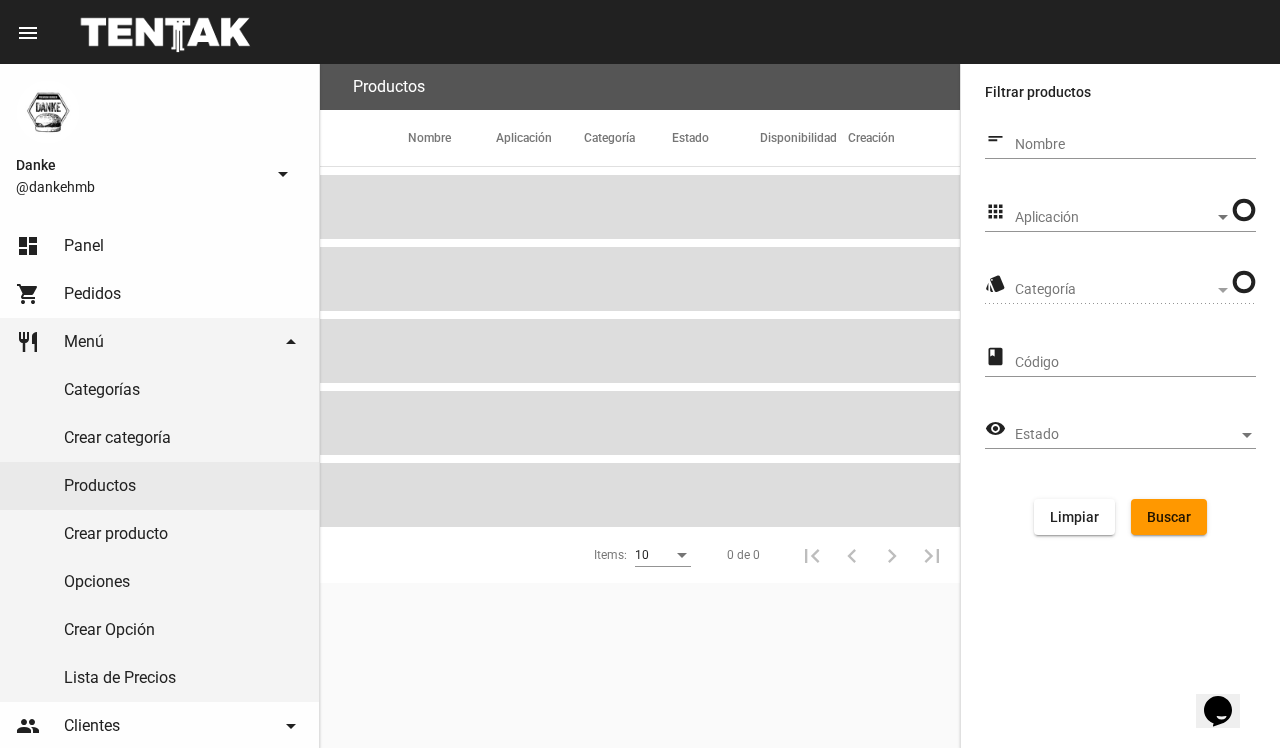 click on "Aplicación" at bounding box center [1114, 218] 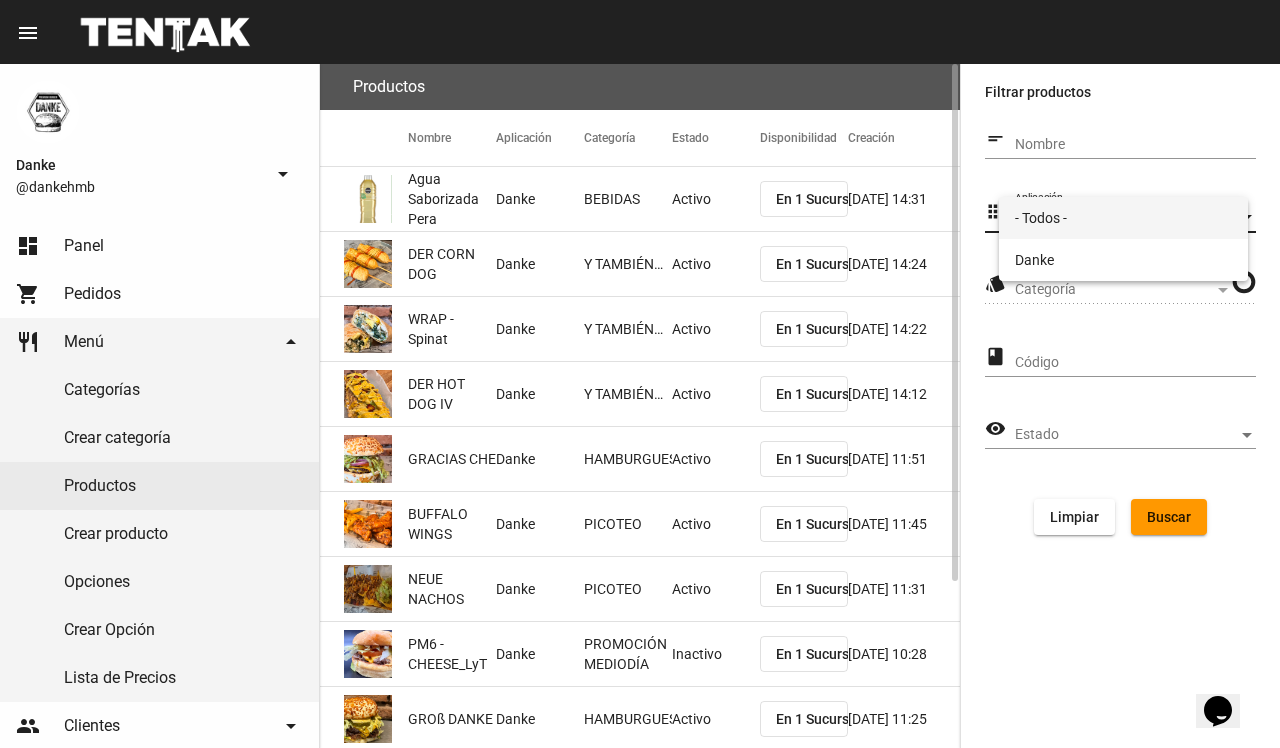 click on "- Todos -" at bounding box center (1123, 218) 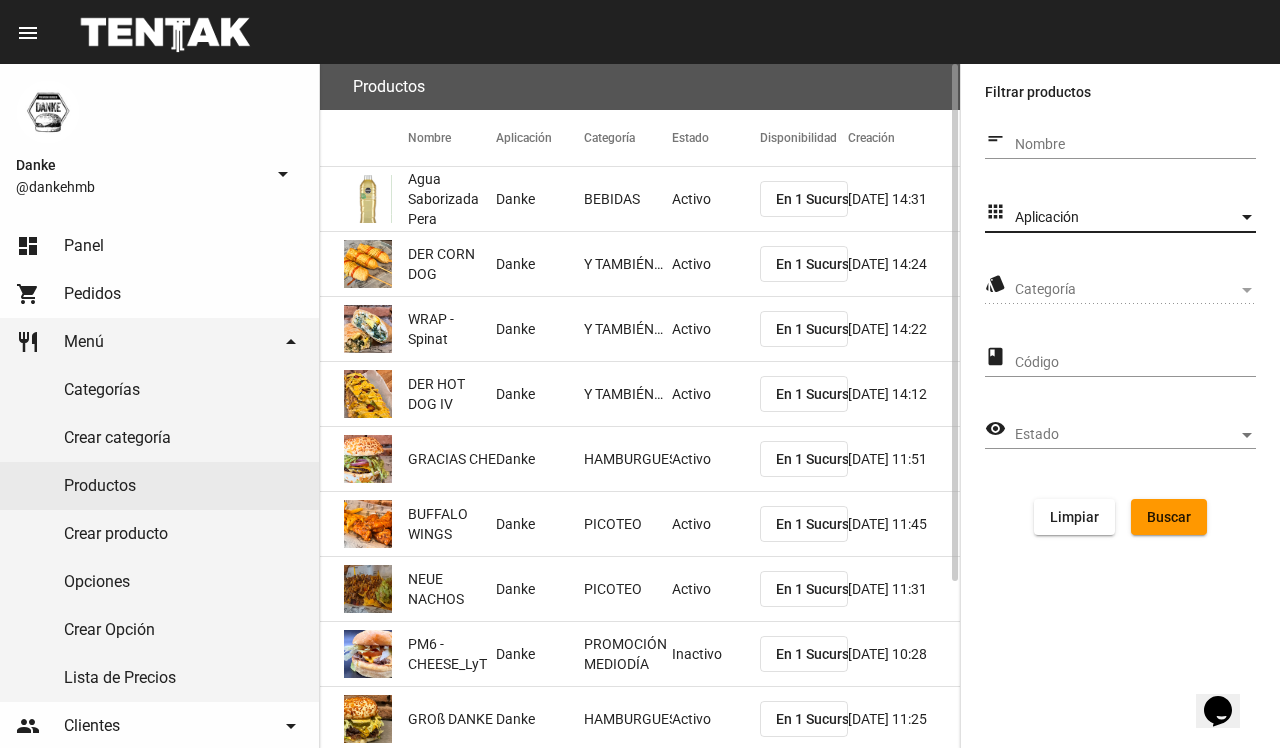click on "Aplicación" at bounding box center (1126, 218) 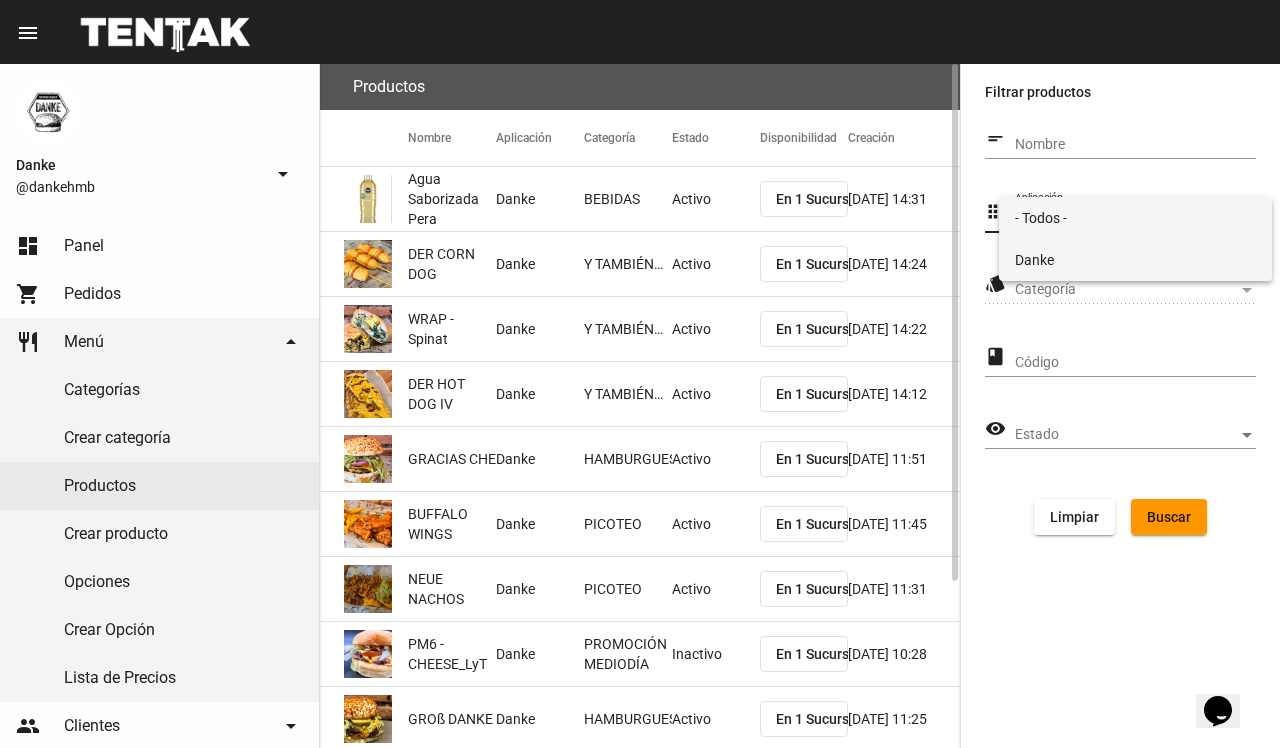 click on "Danke" at bounding box center [1135, 260] 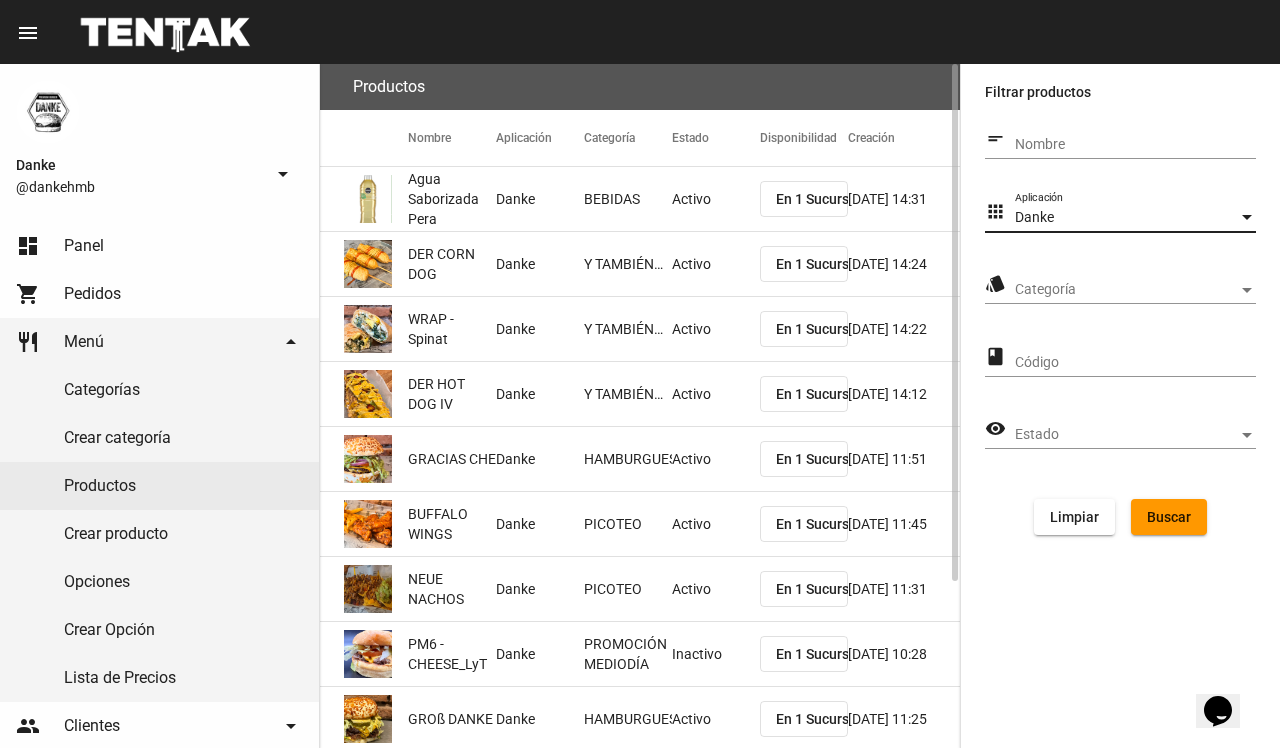 click on "Categoría" at bounding box center (1126, 290) 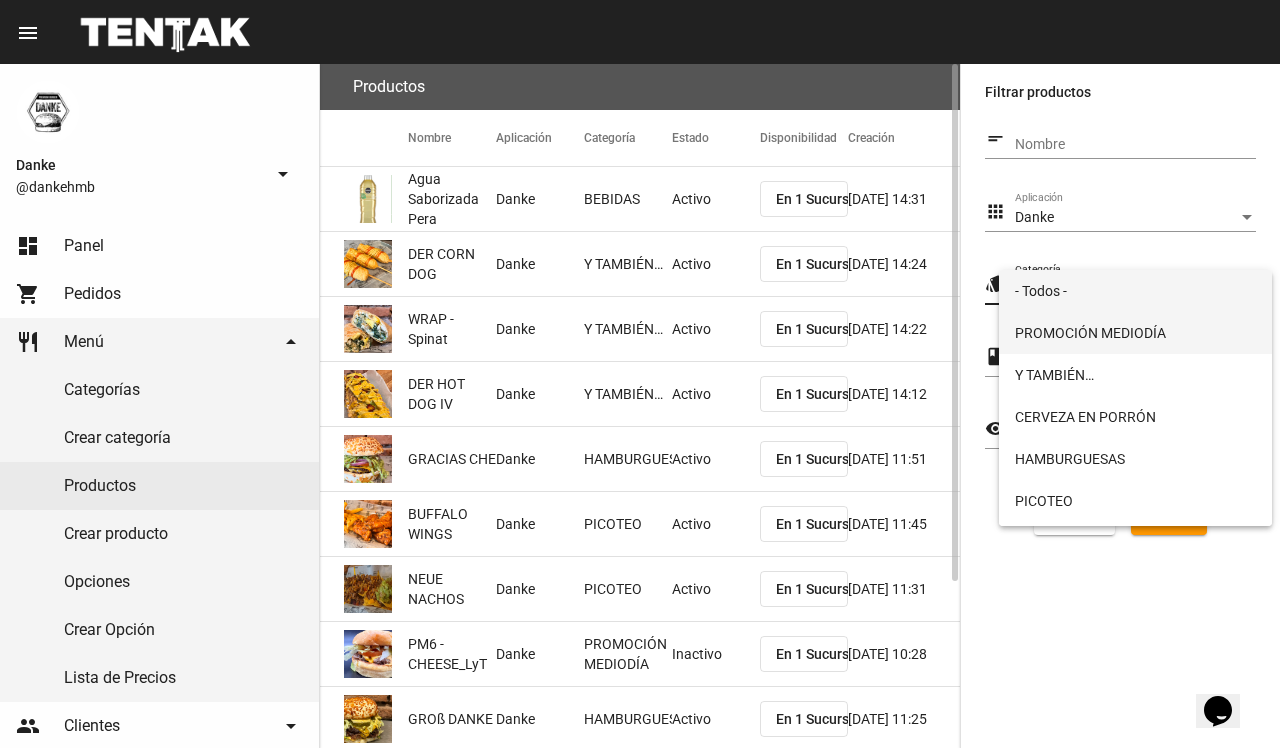 click on "PROMOCIÓN MEDIODÍA" at bounding box center (1135, 333) 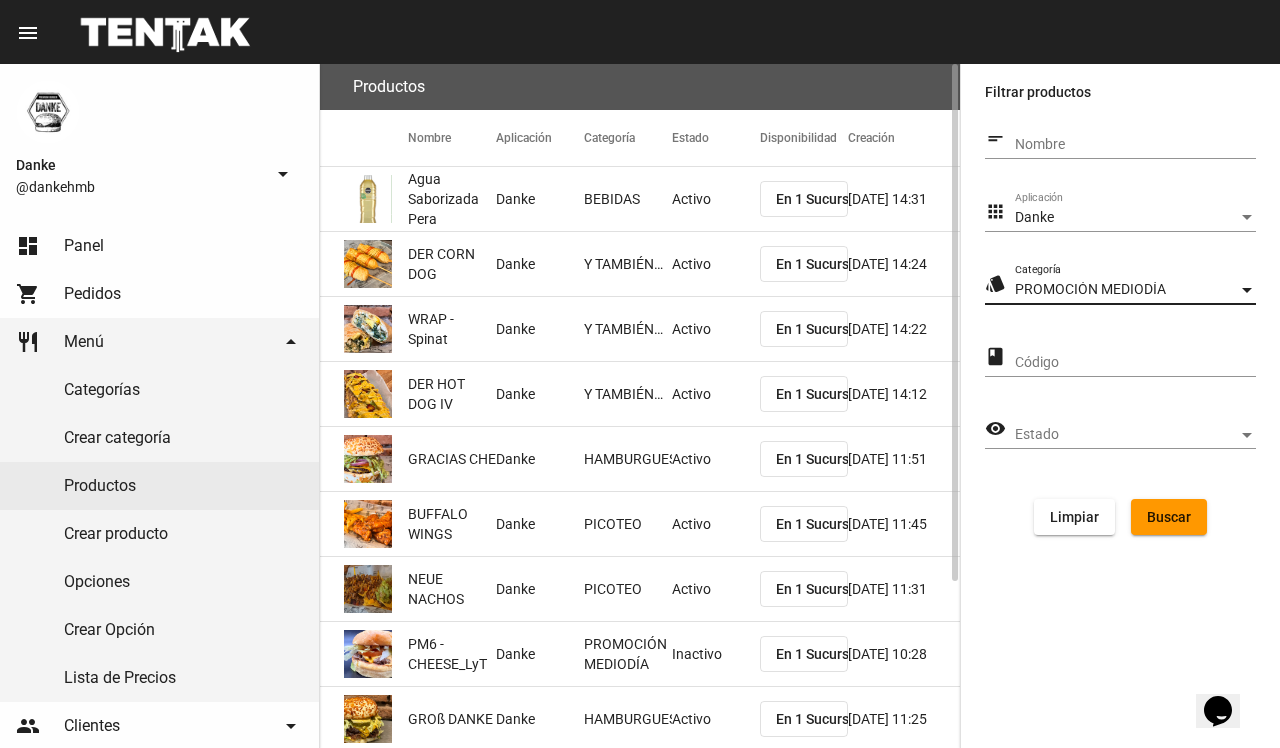 click on "Buscar" 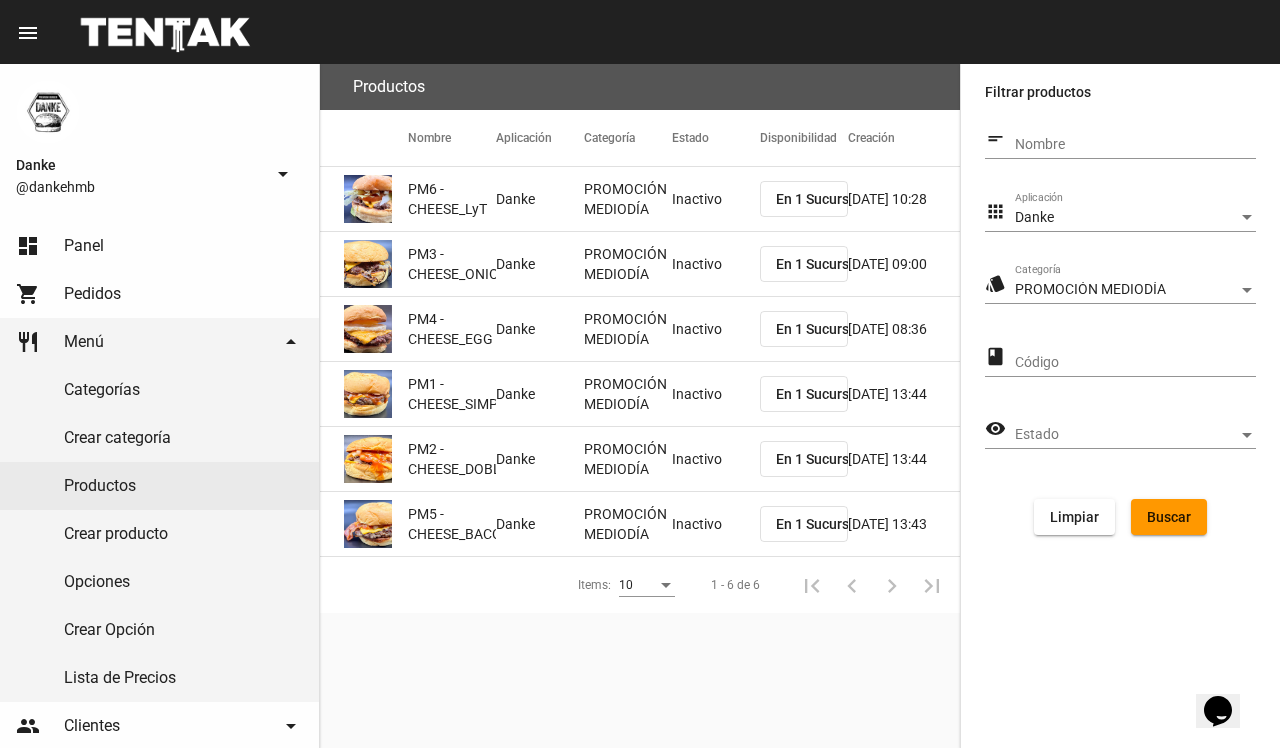 click on "Inactivo" 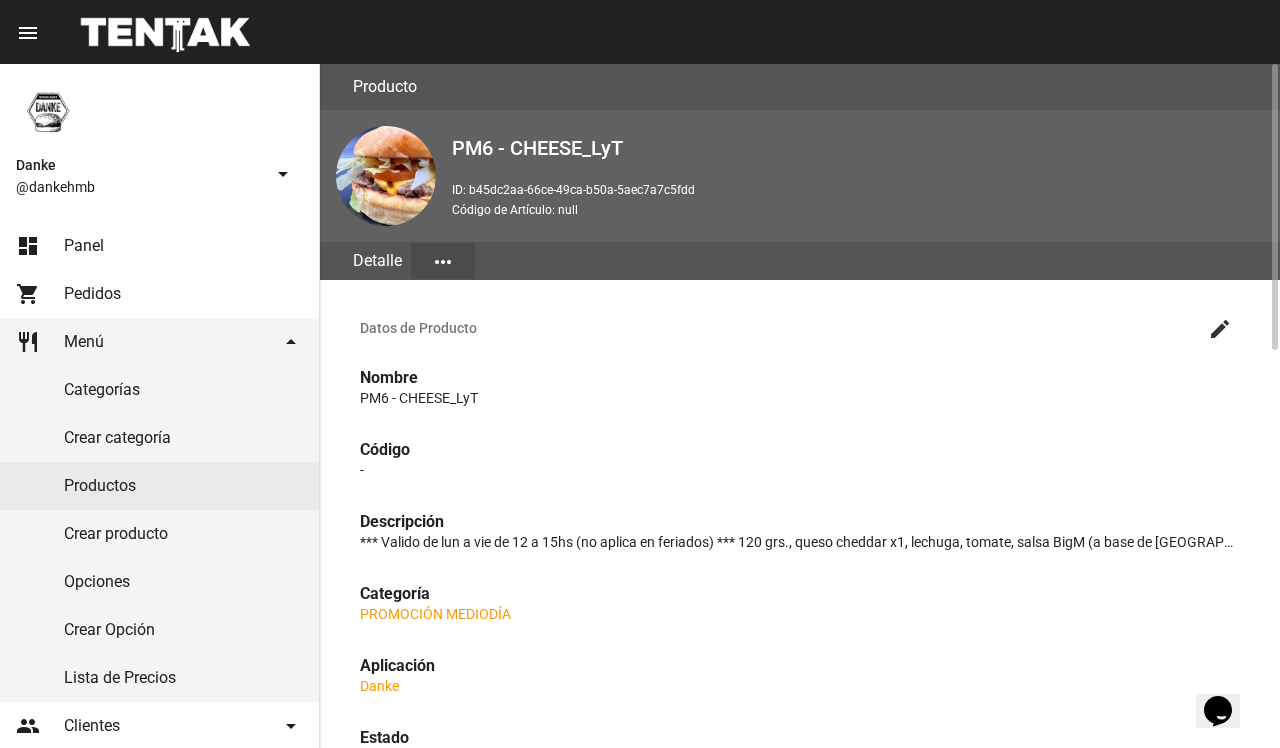 click on "create" 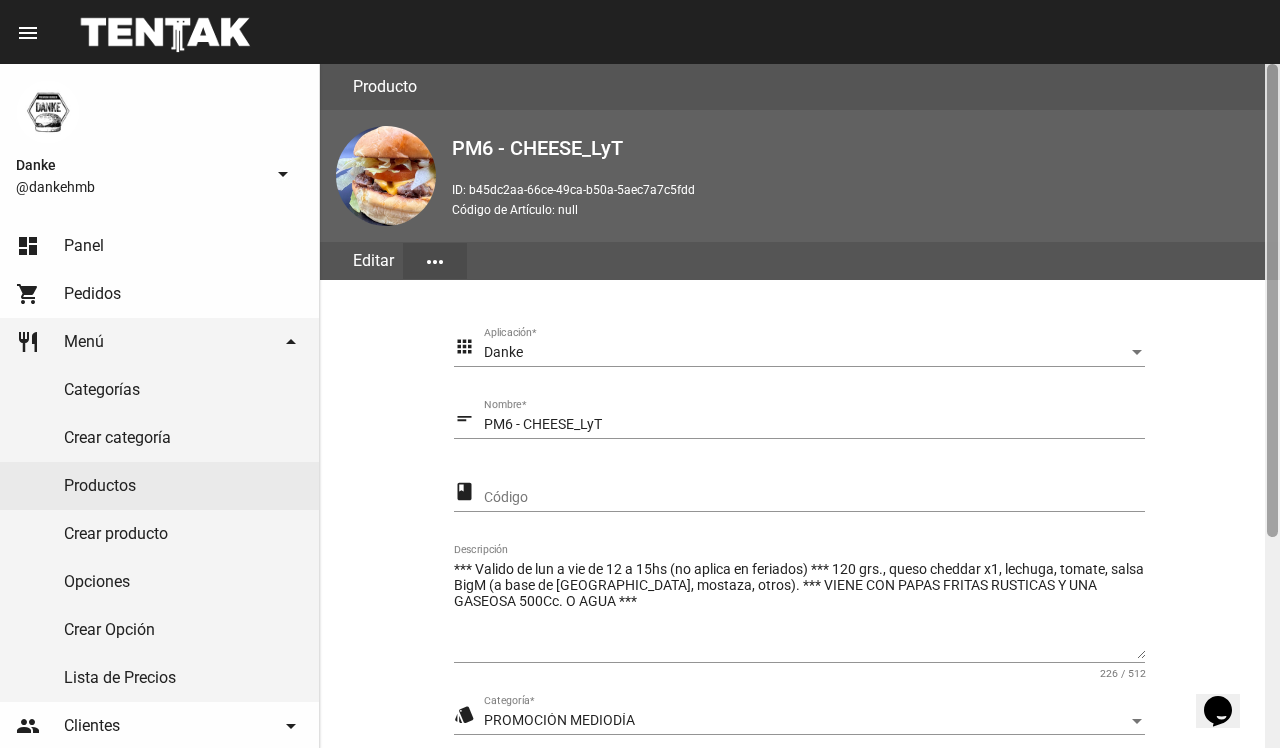 click 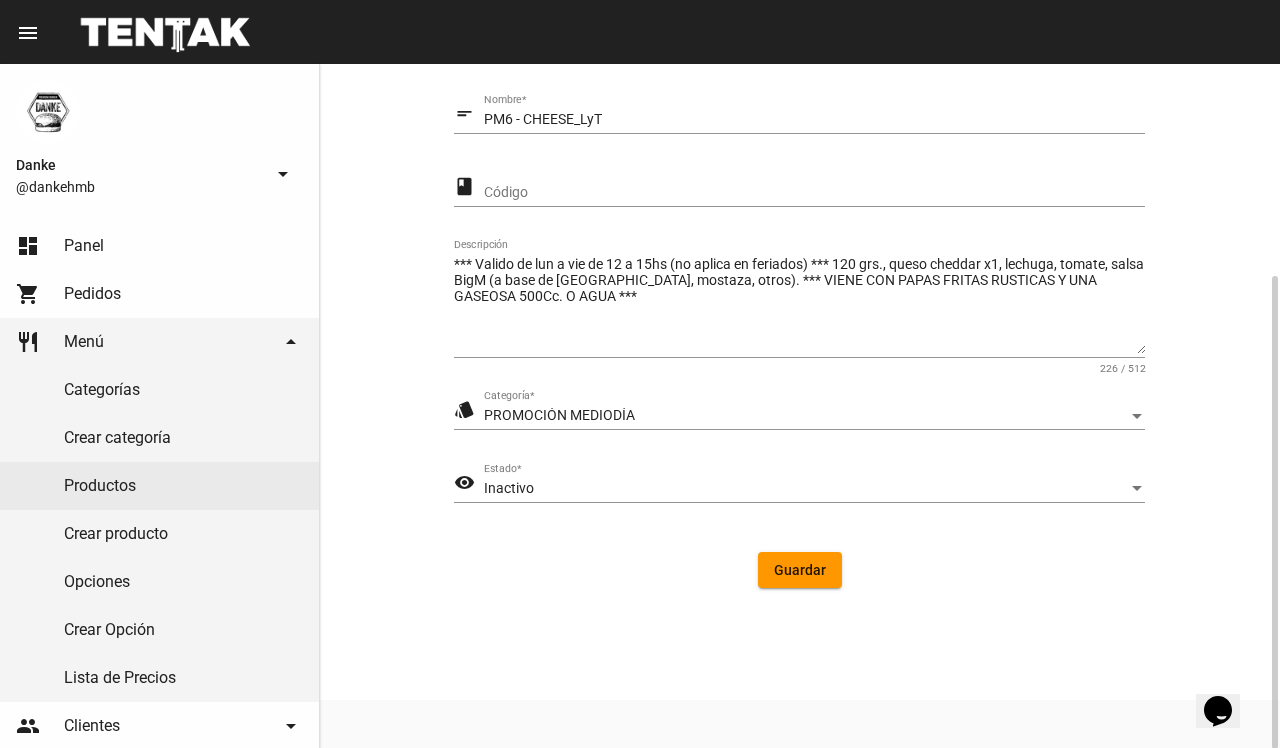 click on "Inactivo" at bounding box center (805, 489) 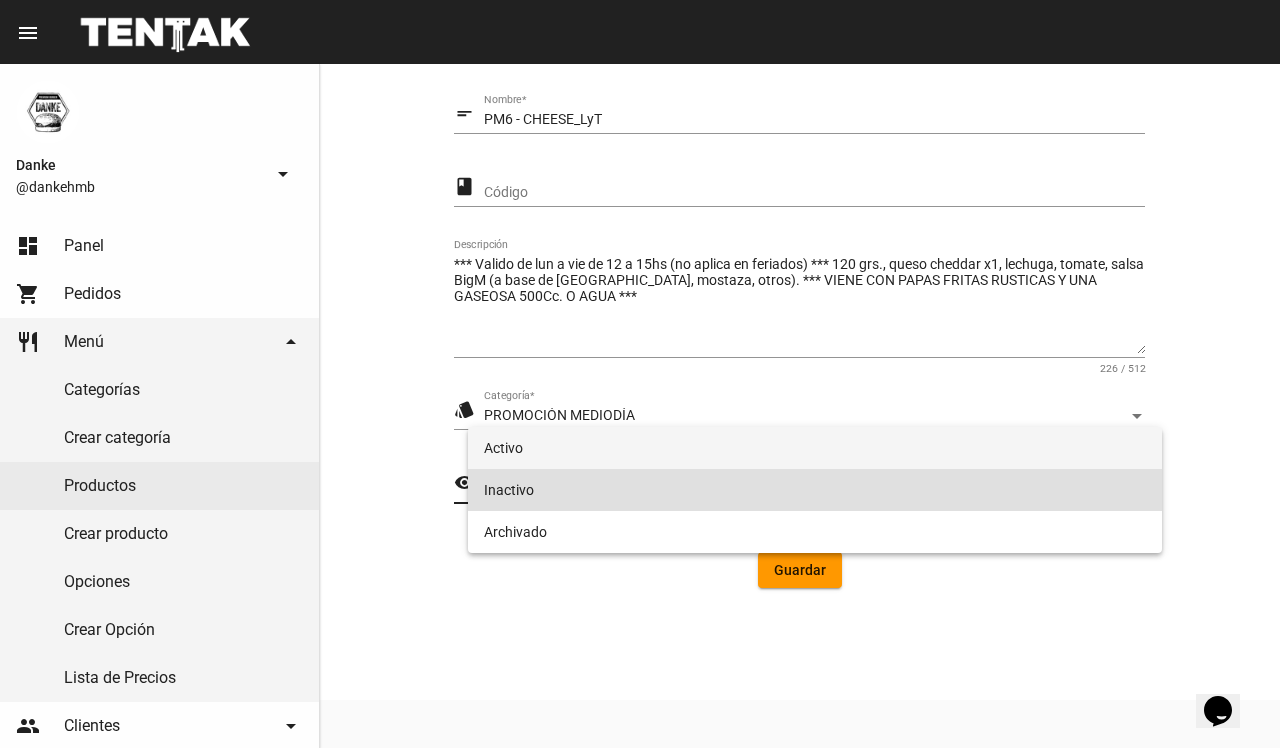click on "Activo" at bounding box center (814, 448) 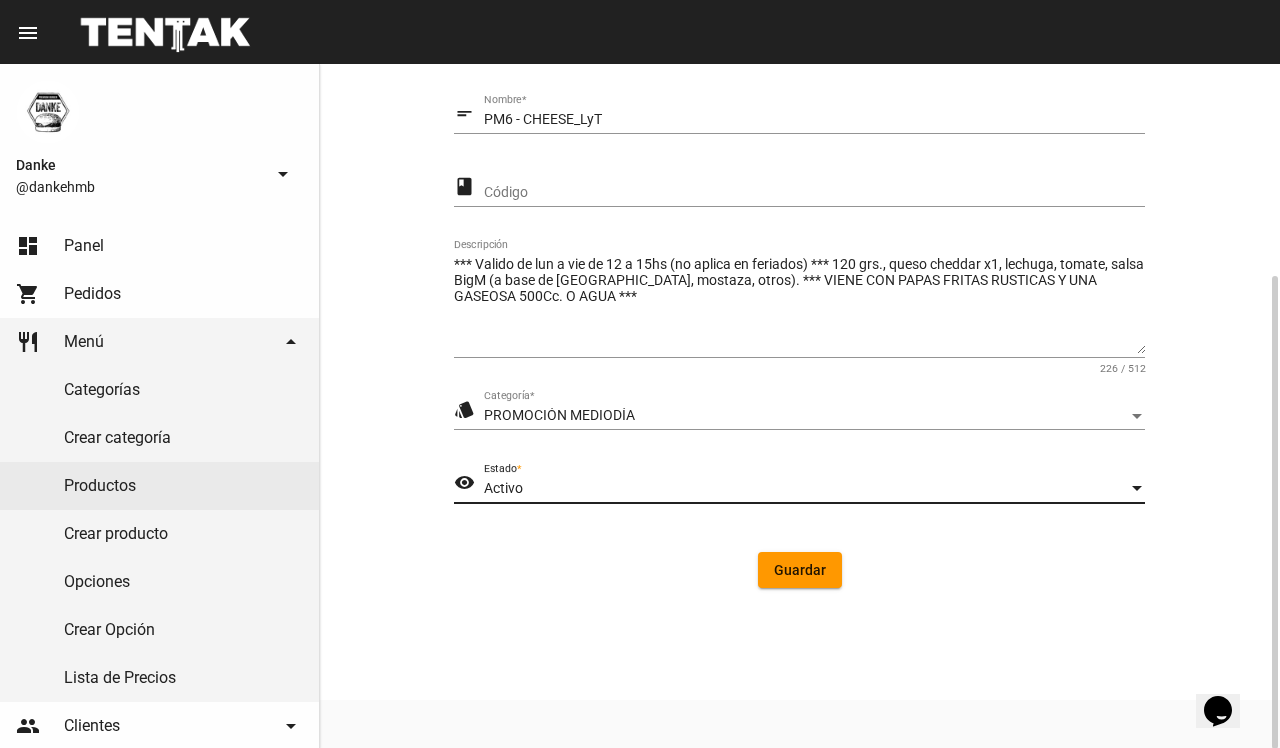 click on "Guardar" 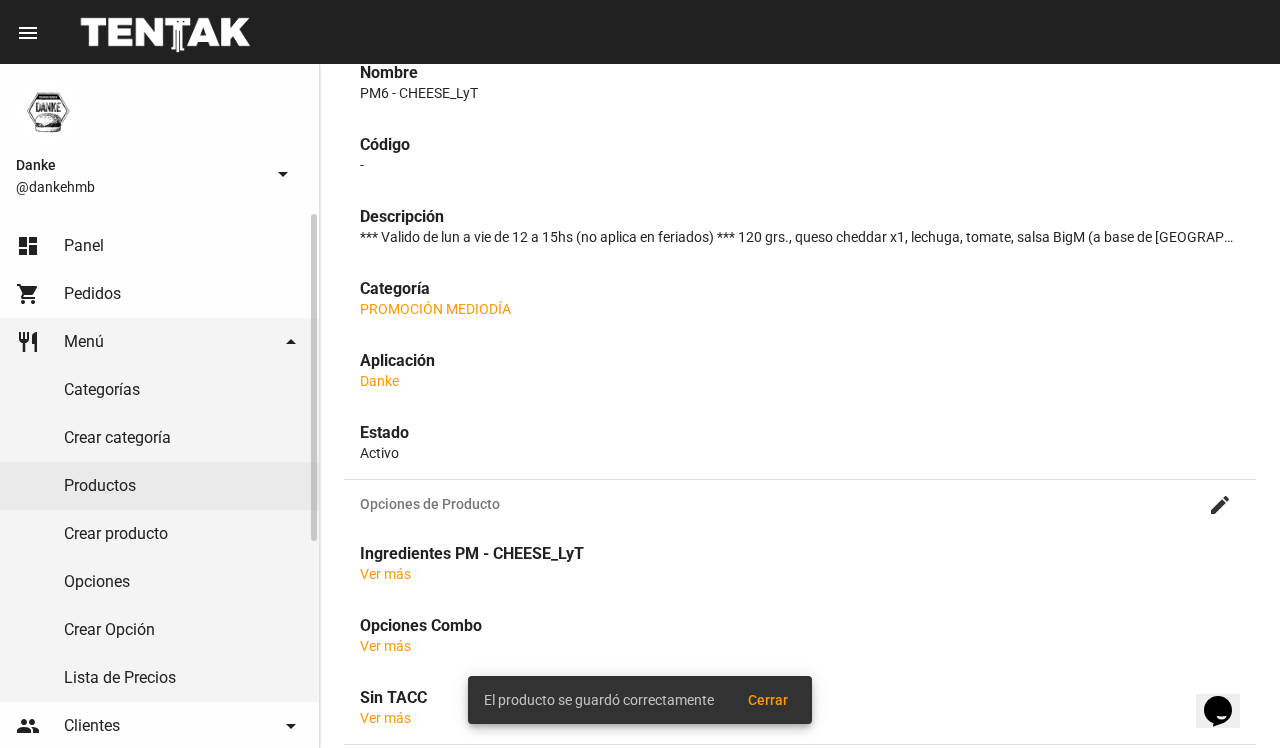 scroll, scrollTop: 0, scrollLeft: 0, axis: both 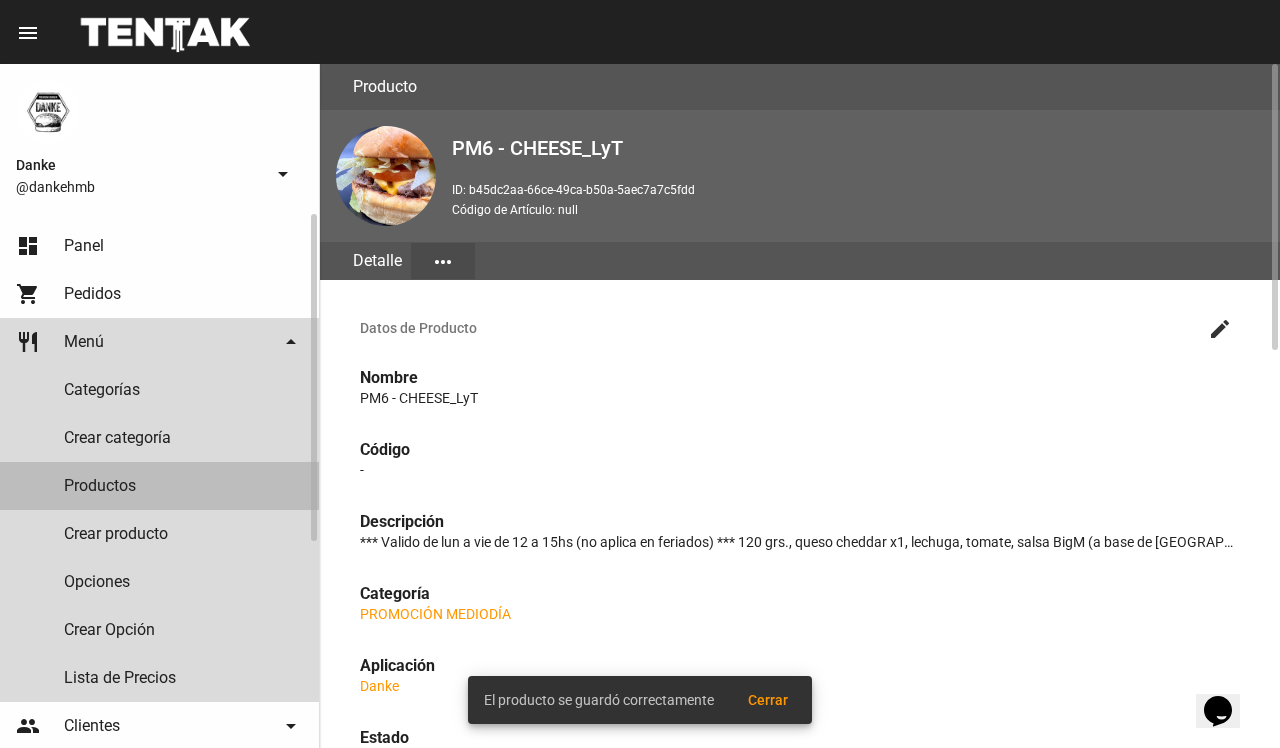 click on "Productos" 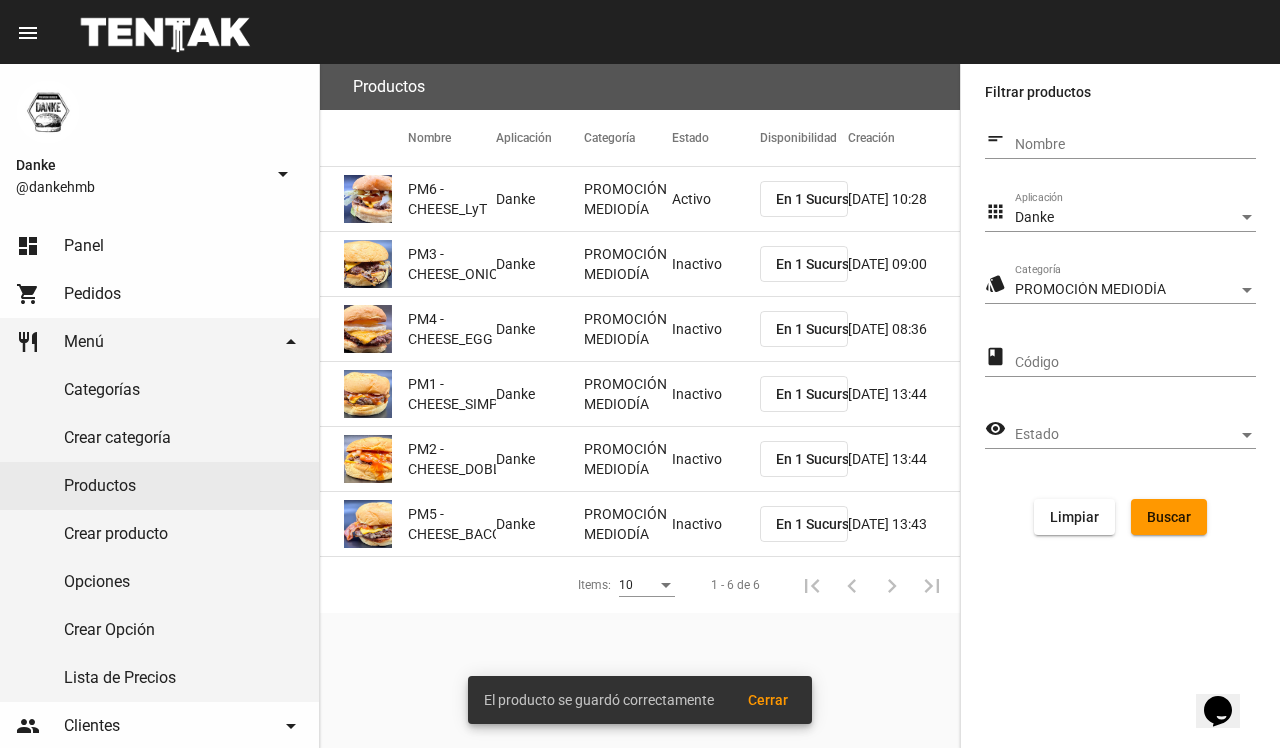 click on "Inactivo" 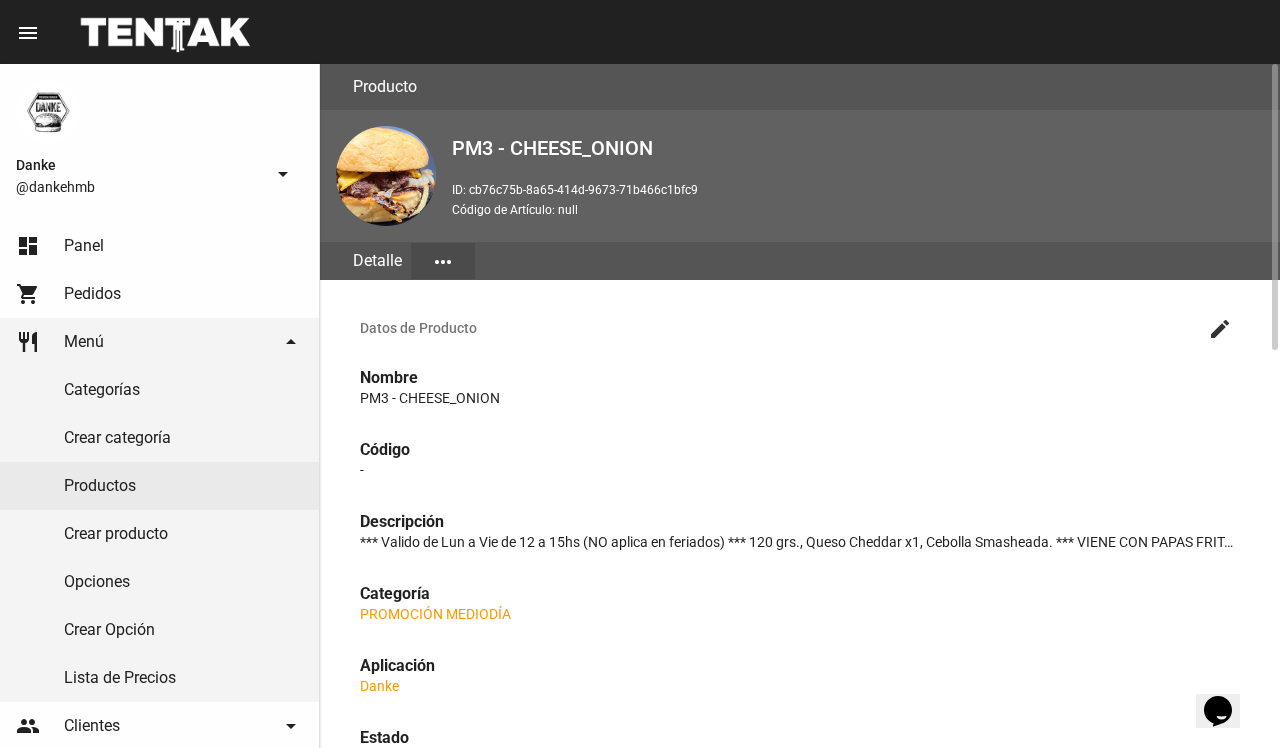 click on "create" 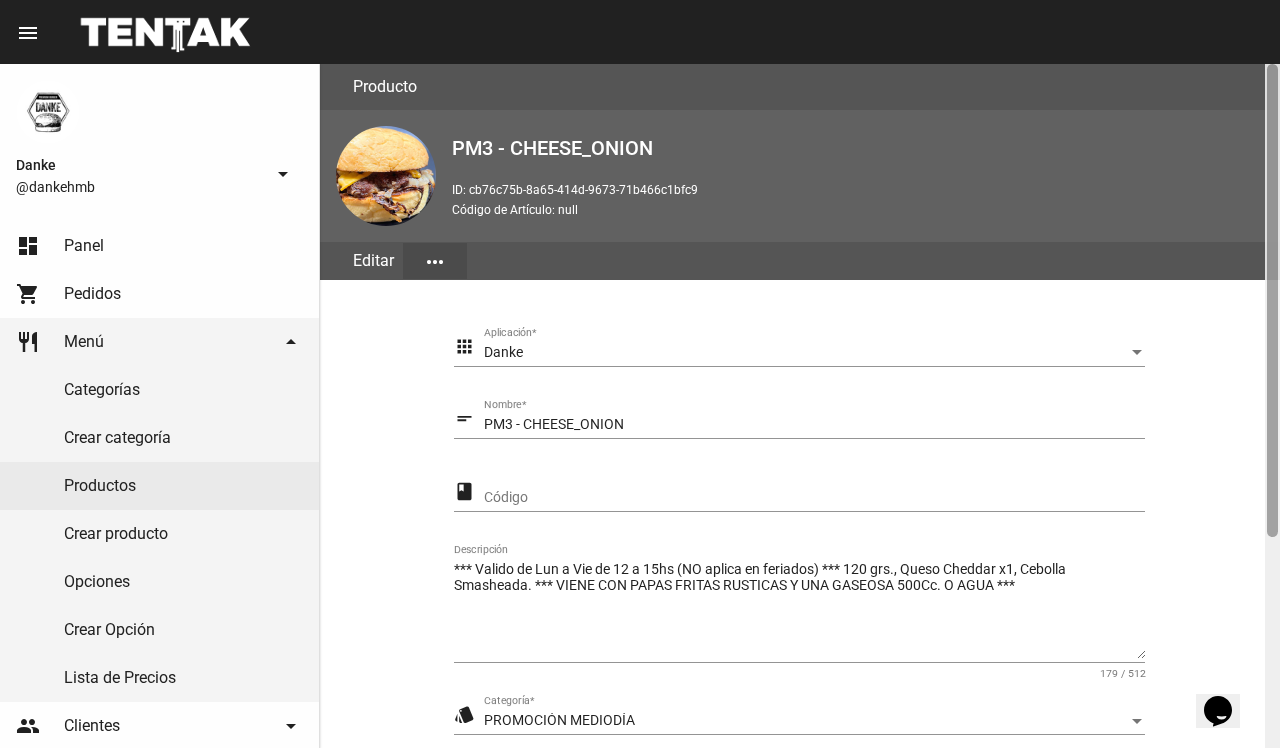 click 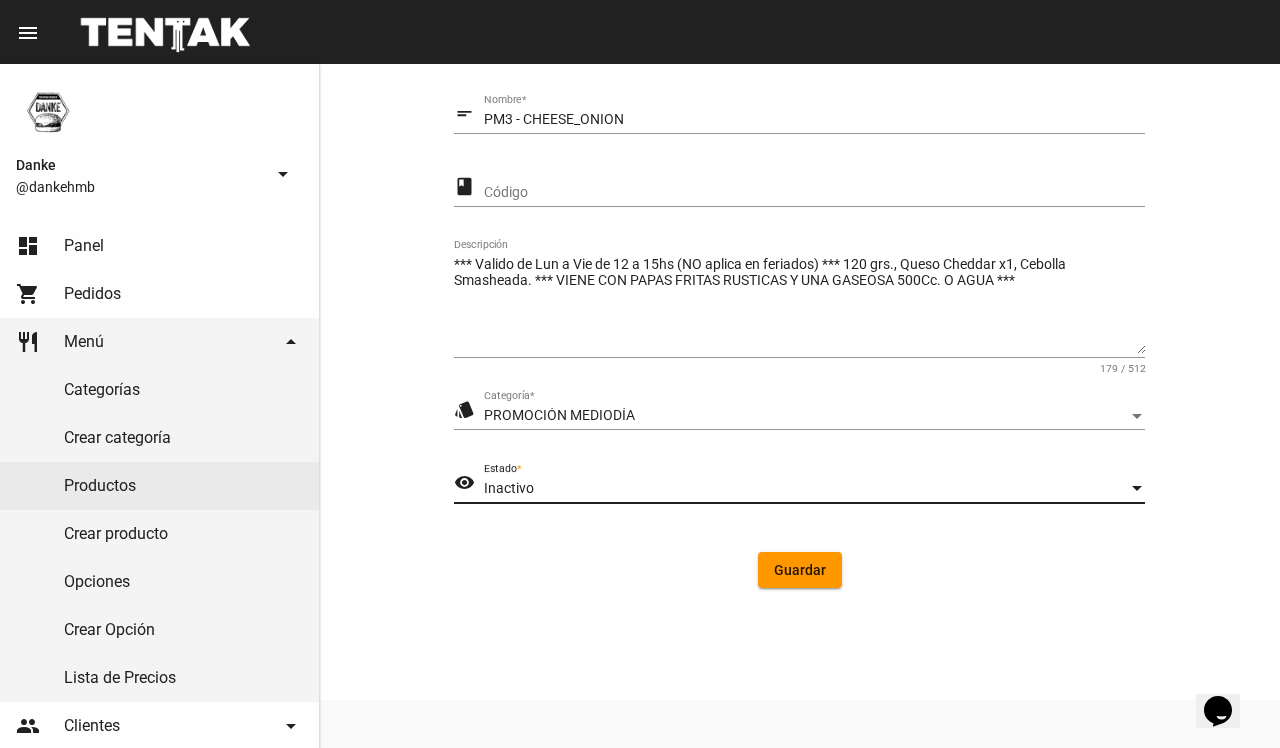 click on "Inactivo" at bounding box center (805, 489) 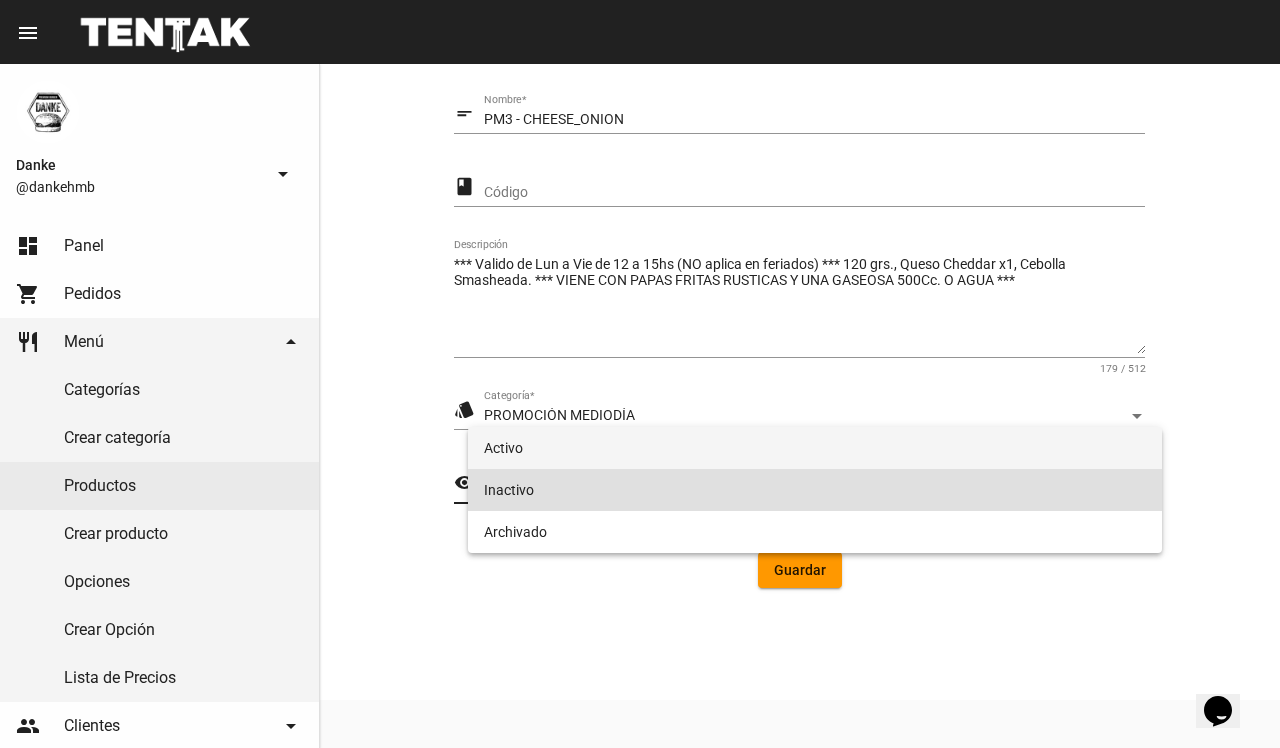 click on "Activo" at bounding box center (814, 448) 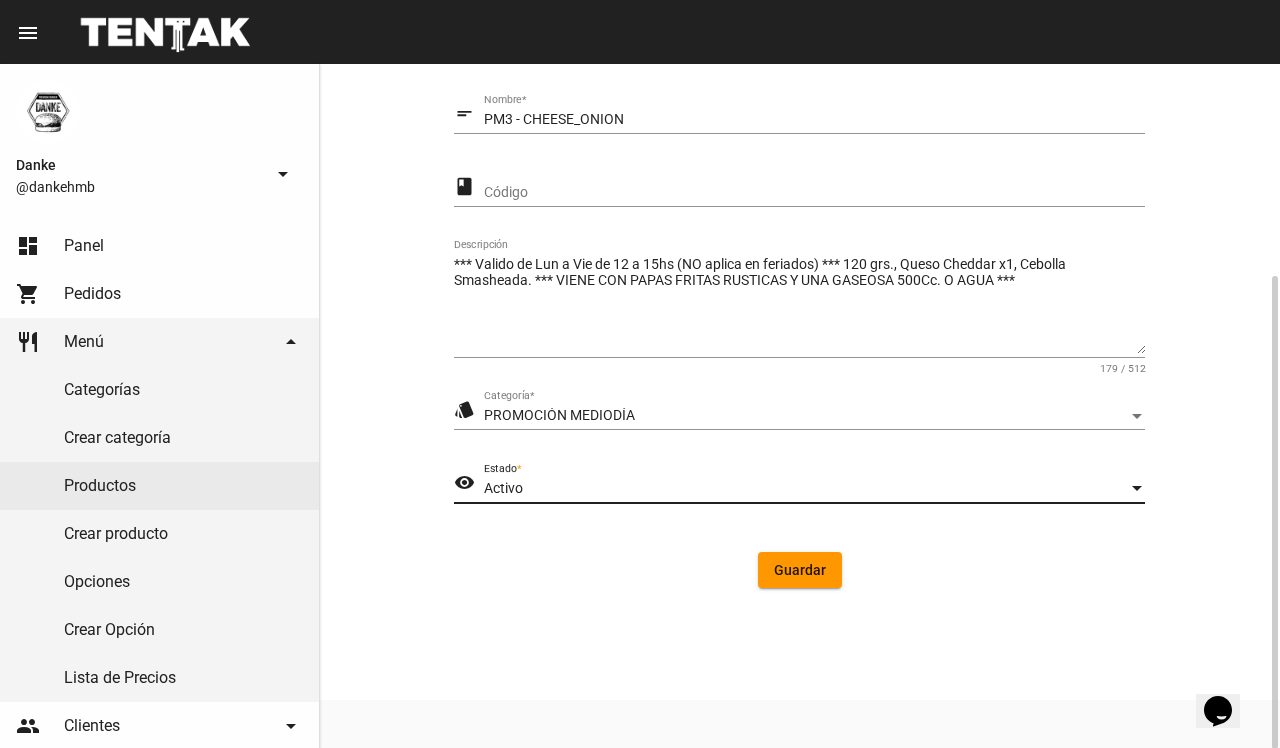 click on "Guardar" 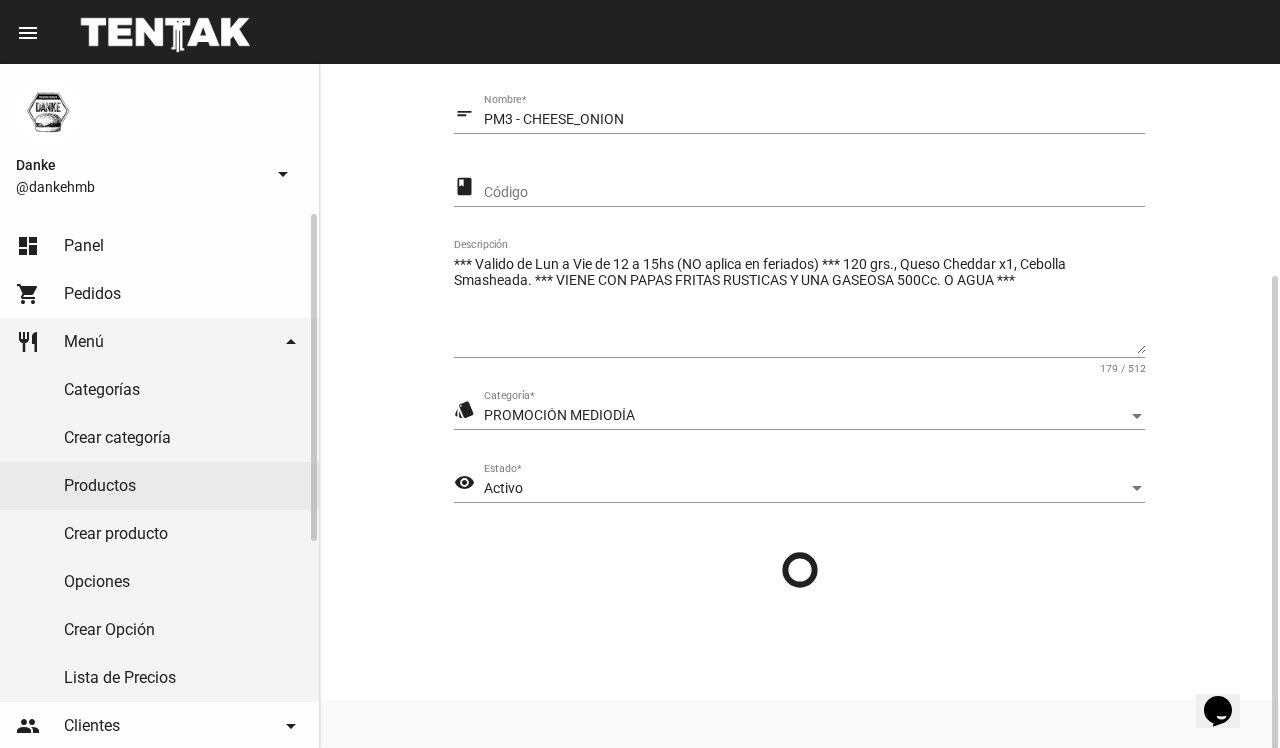 scroll, scrollTop: 0, scrollLeft: 0, axis: both 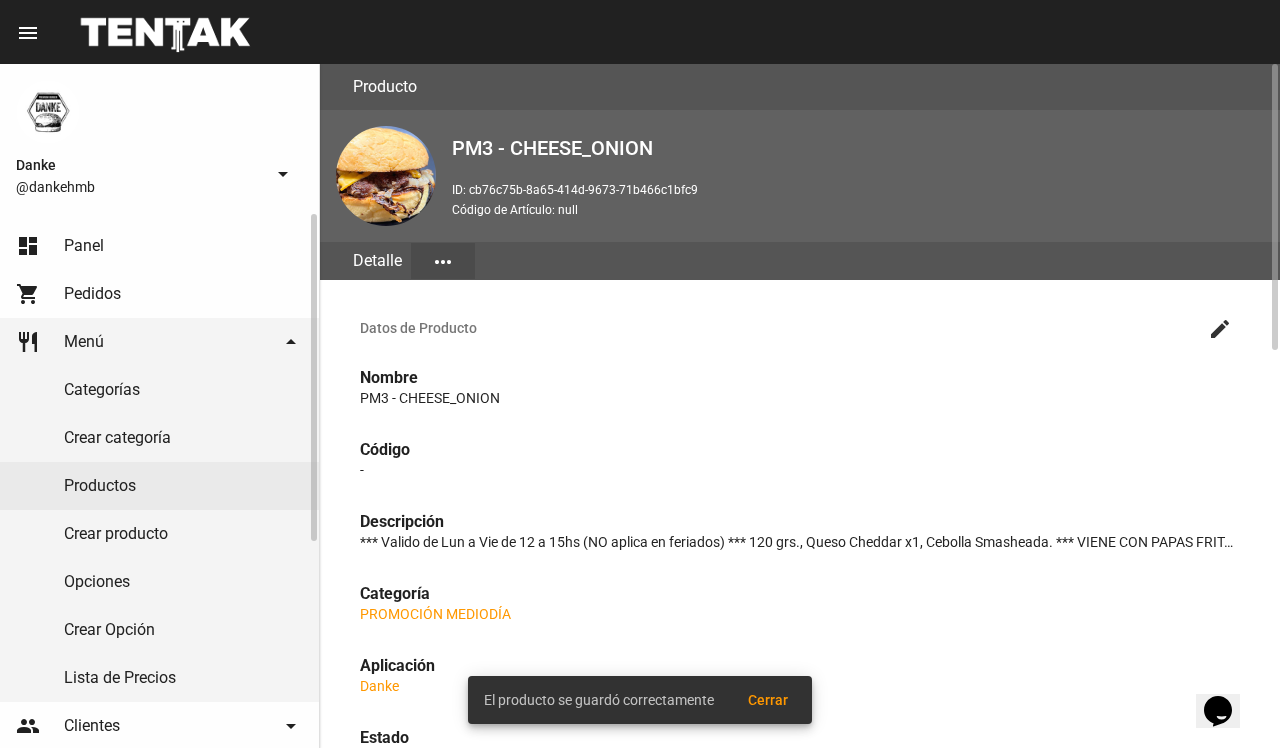 click on "Productos" 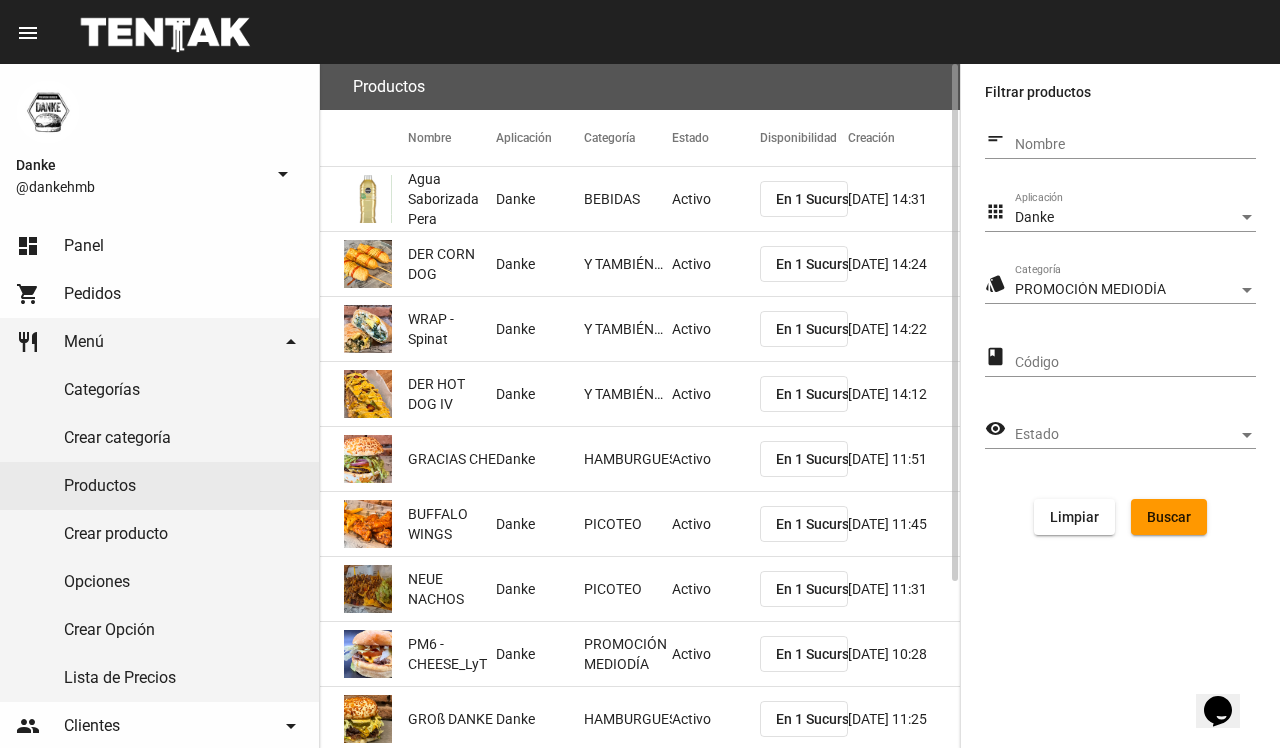 click on "Buscar" 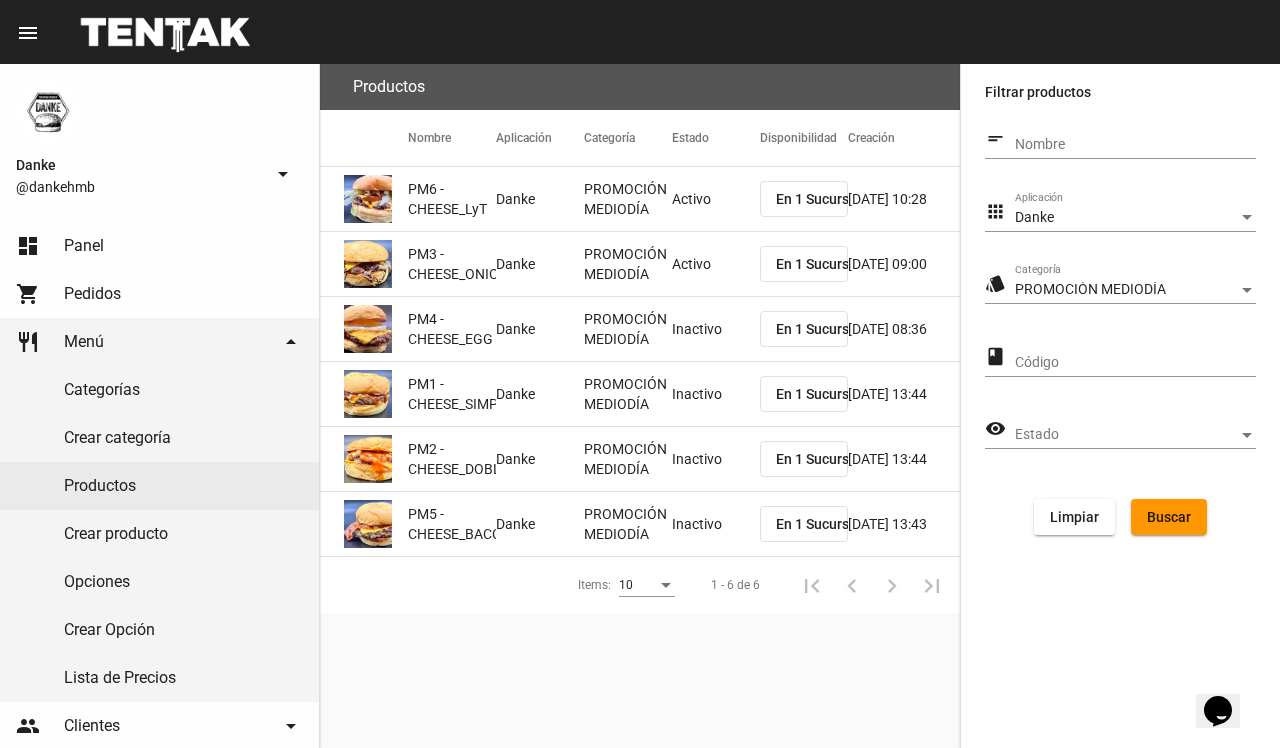 click on "PROMOCIÓN MEDIODÍA" 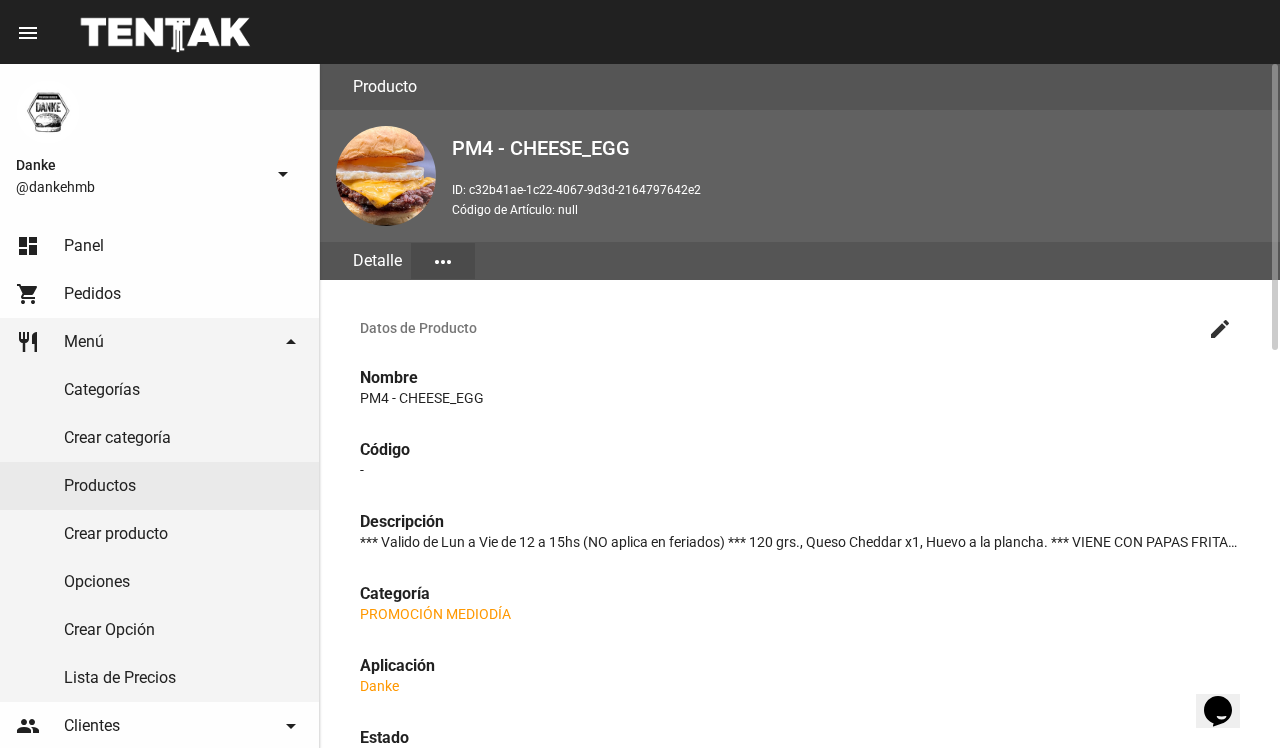 click on "create" 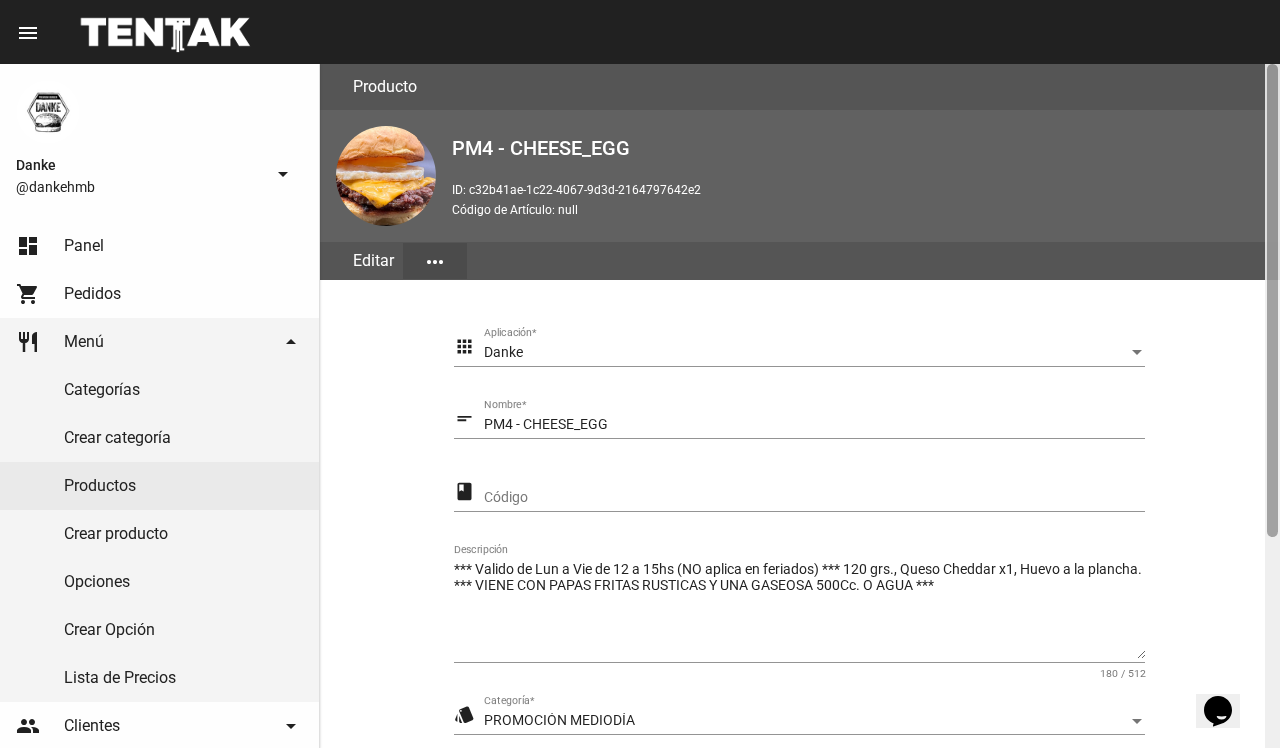 click 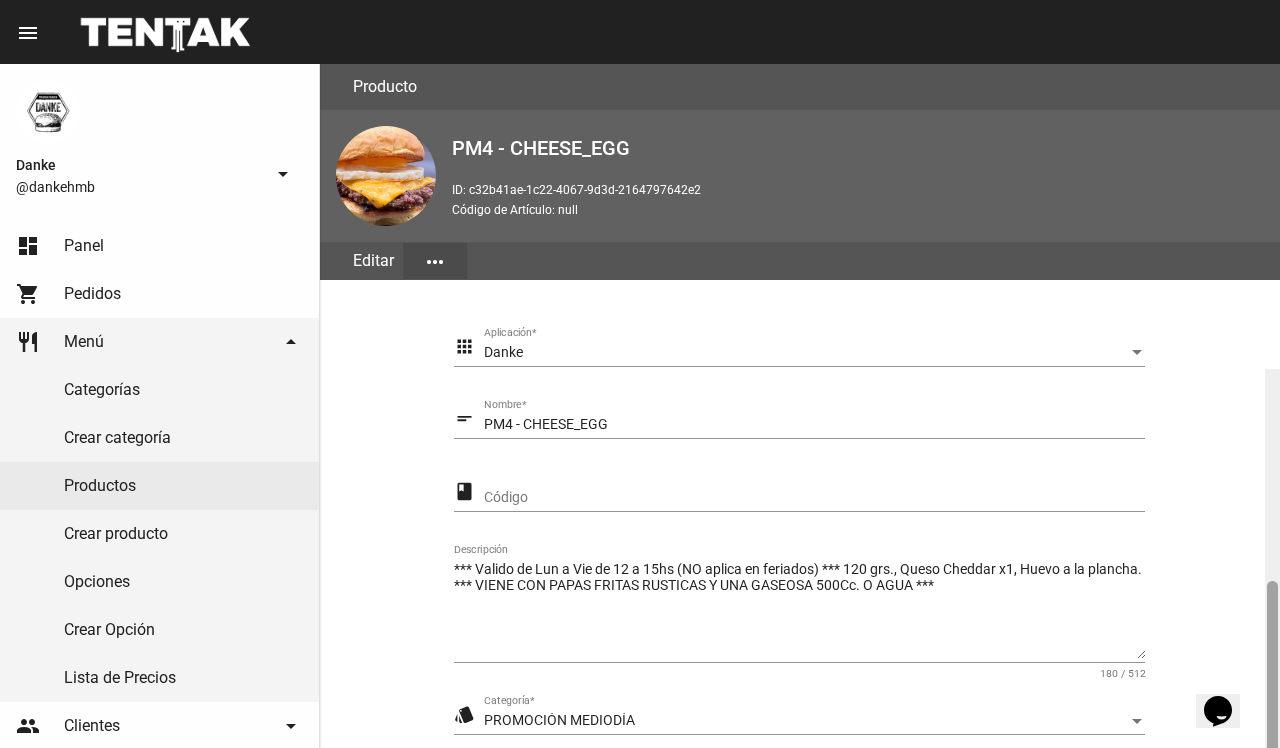 scroll, scrollTop: 305, scrollLeft: 0, axis: vertical 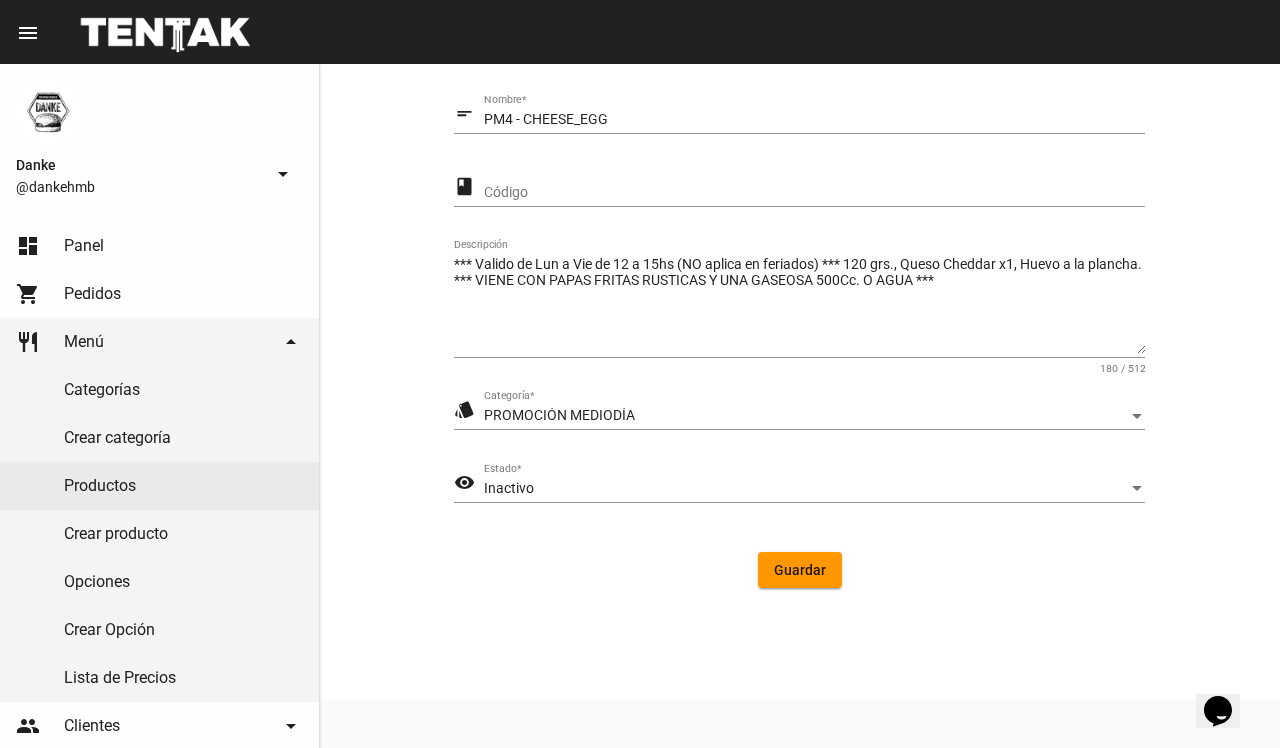 click on "Inactivo" at bounding box center (805, 489) 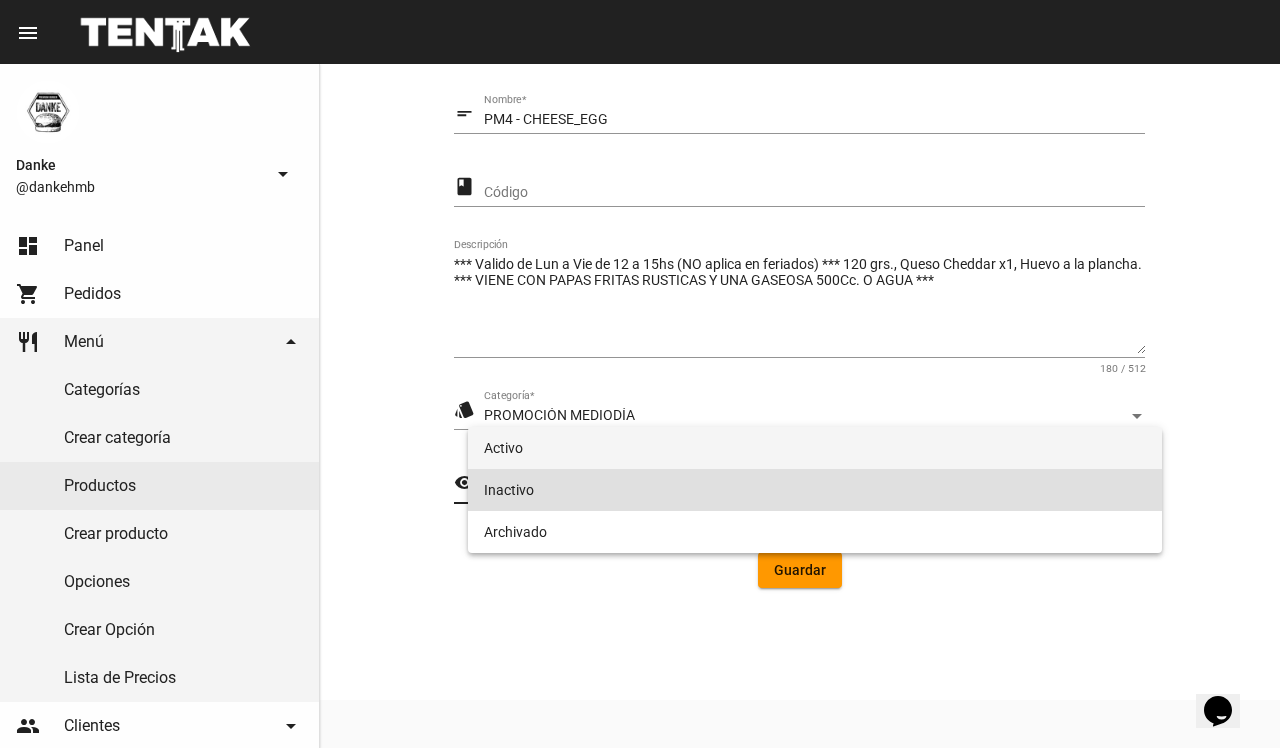 click on "Activo" at bounding box center [814, 448] 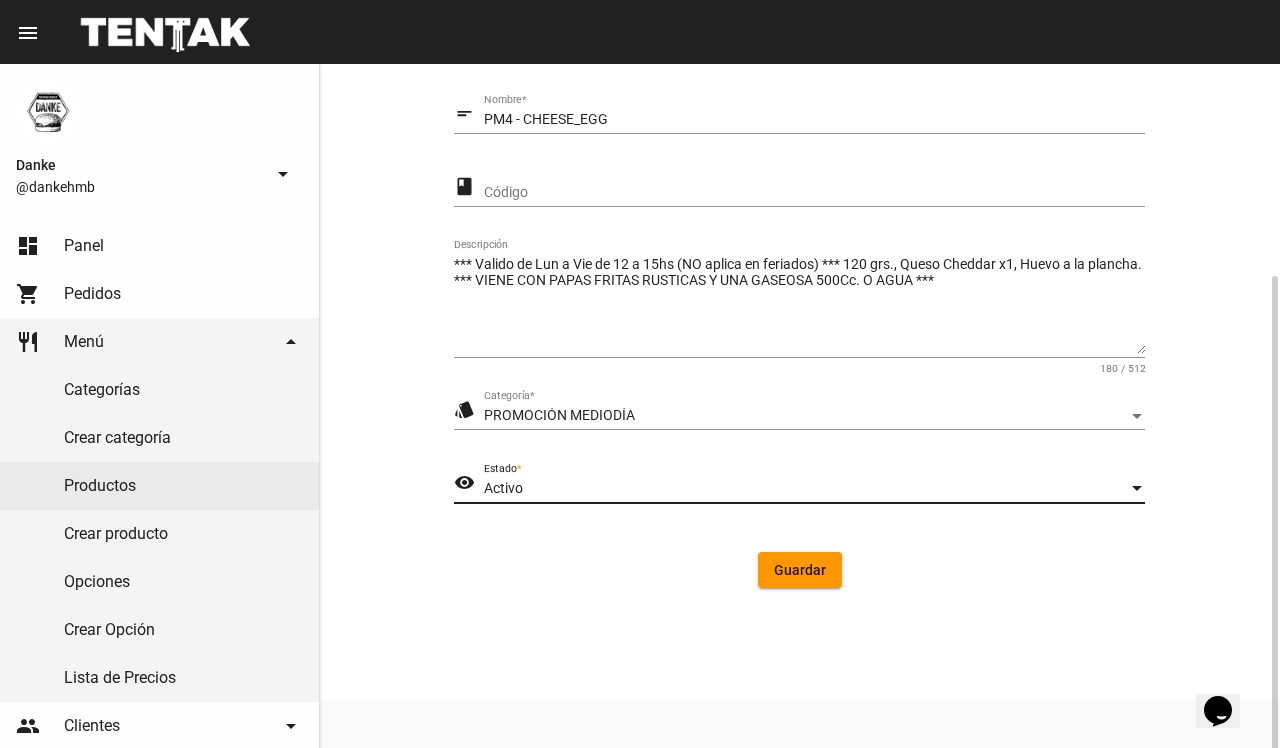 click on "Guardar" 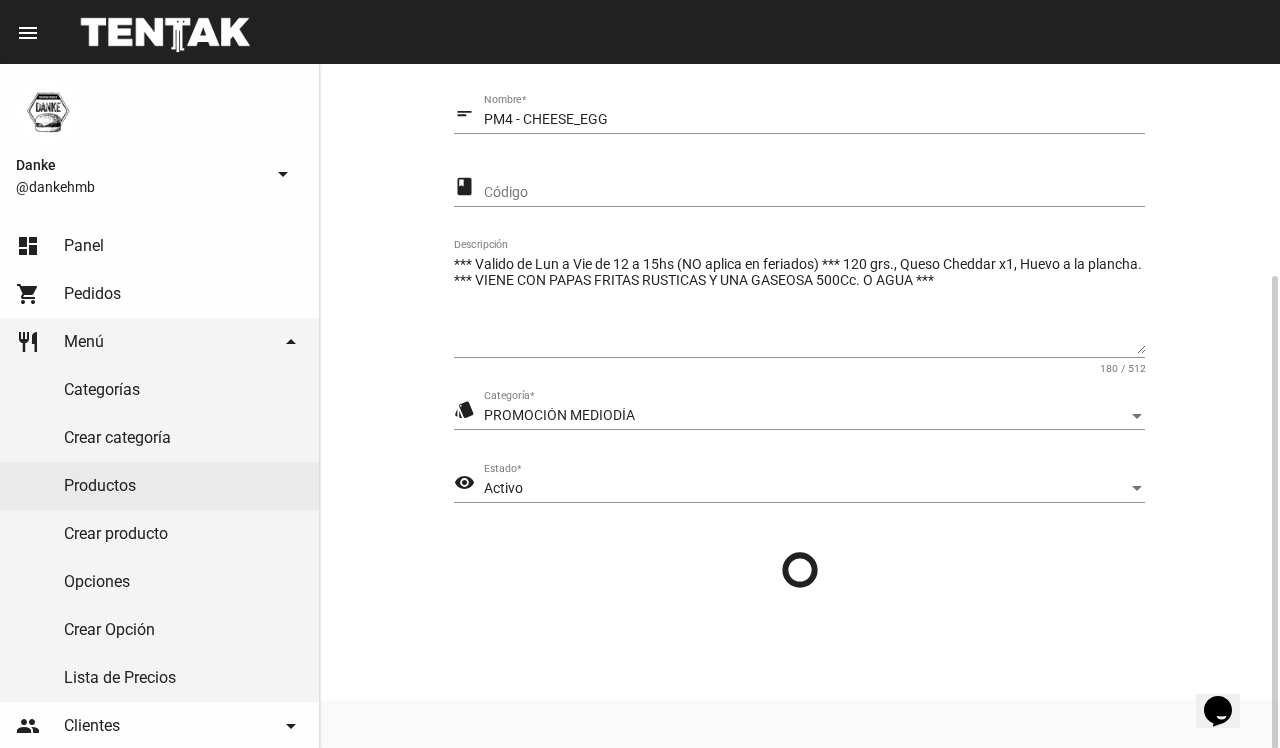 scroll, scrollTop: 0, scrollLeft: 0, axis: both 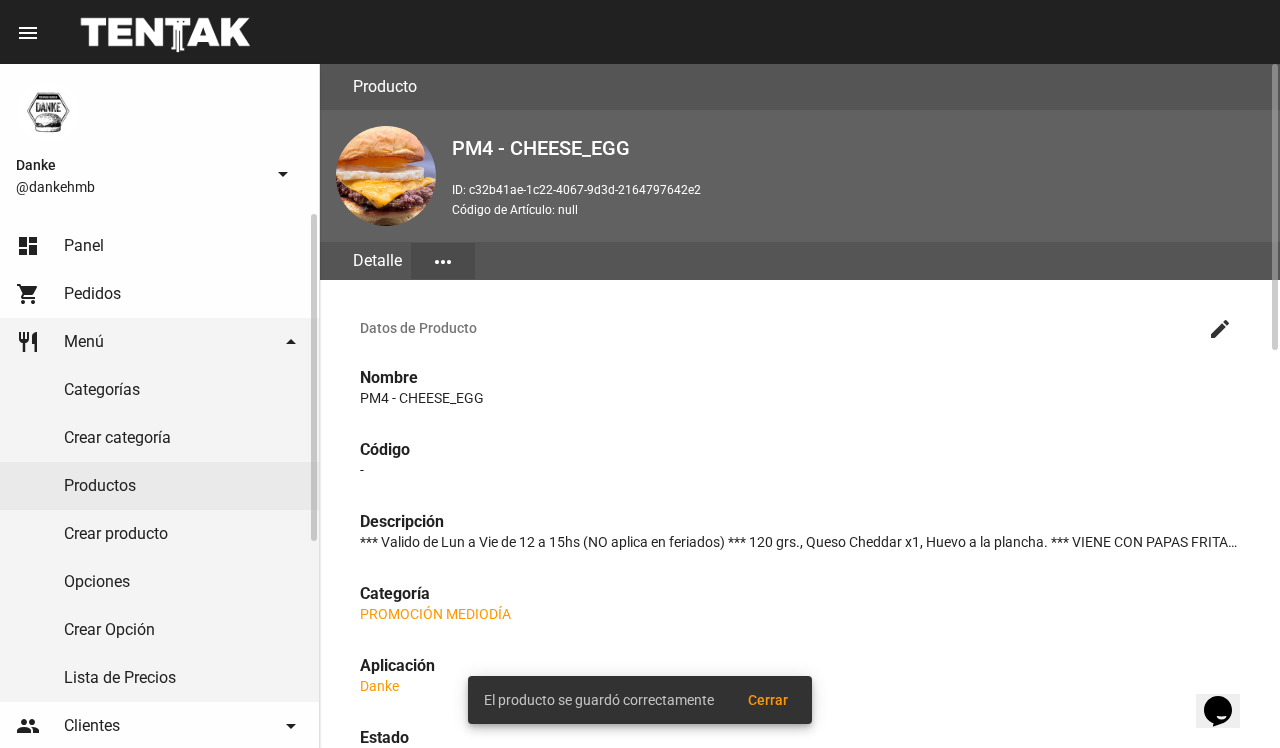 click on "Productos" 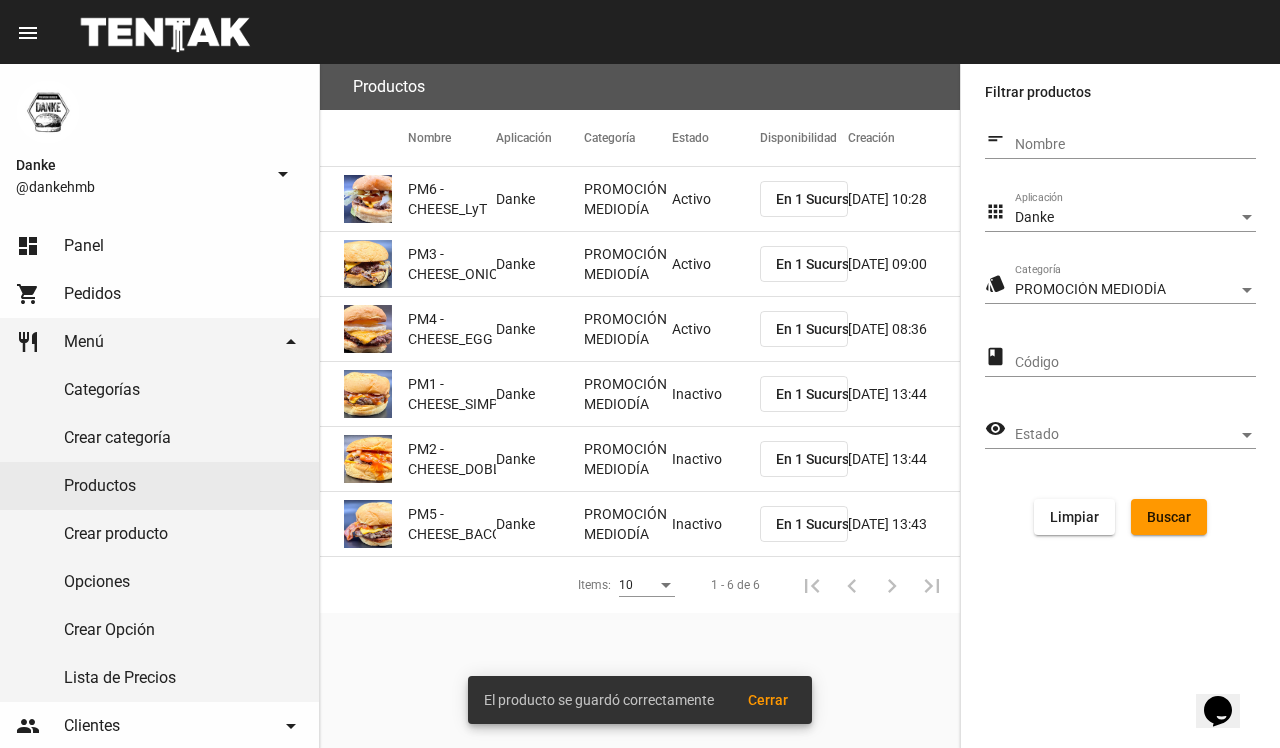 click on "Inactivo" 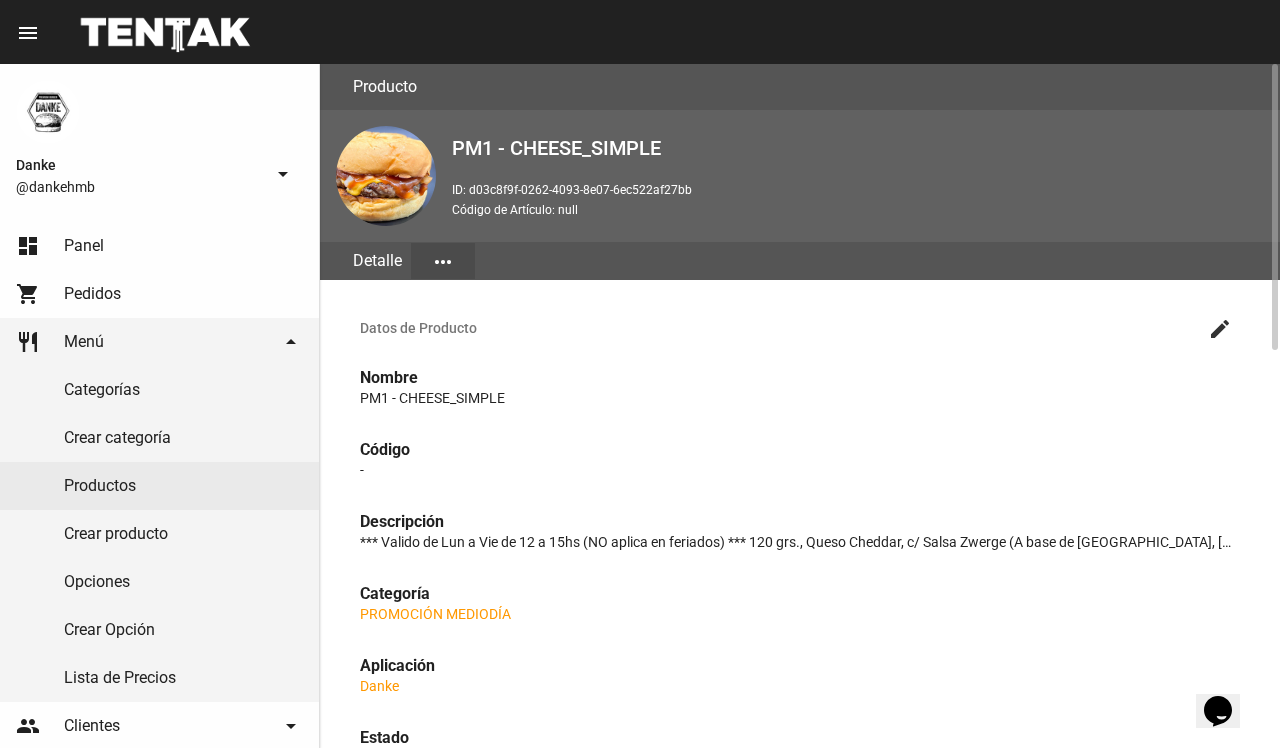click on "create" 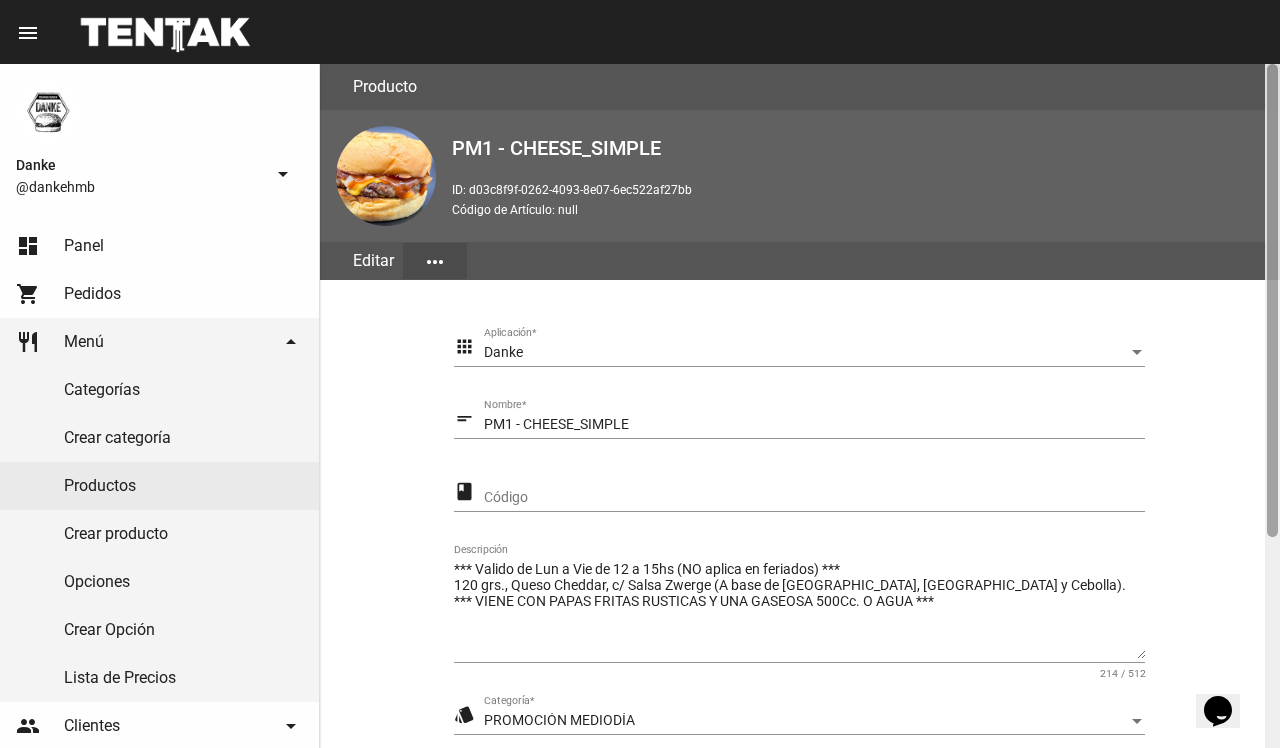 click 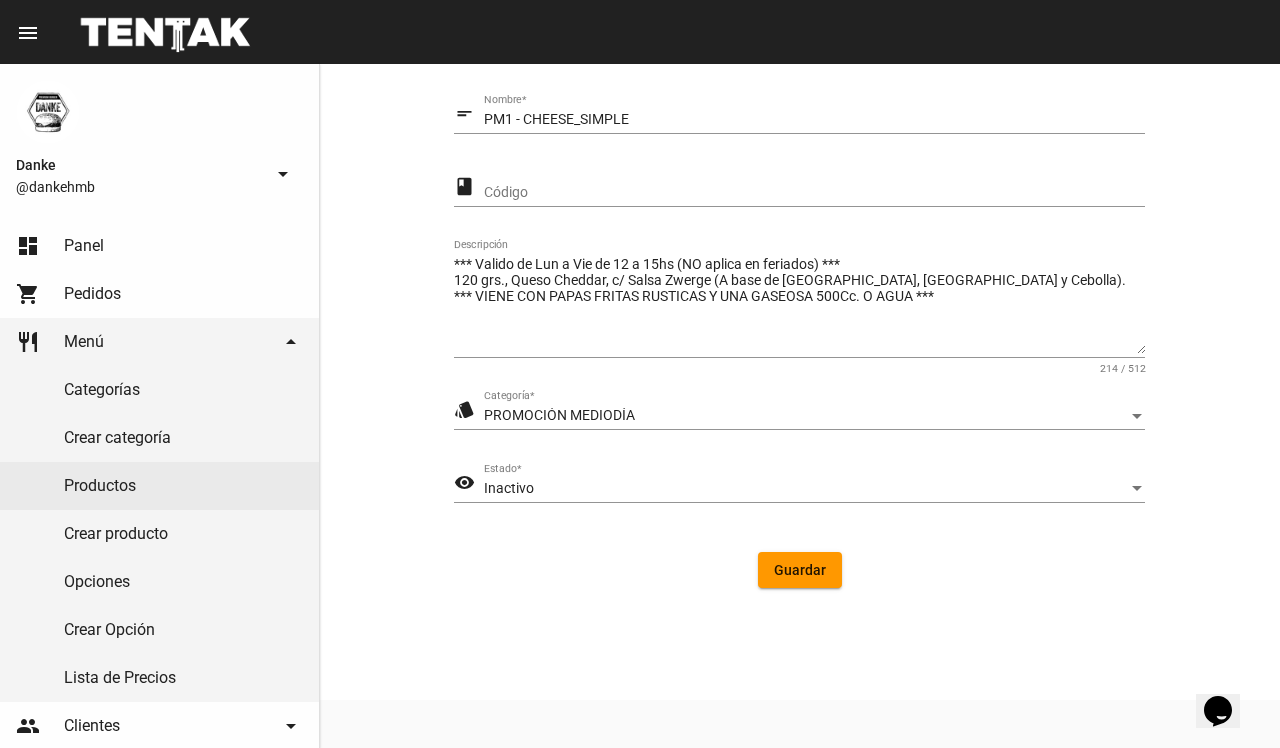 click on "Inactivo" at bounding box center (805, 489) 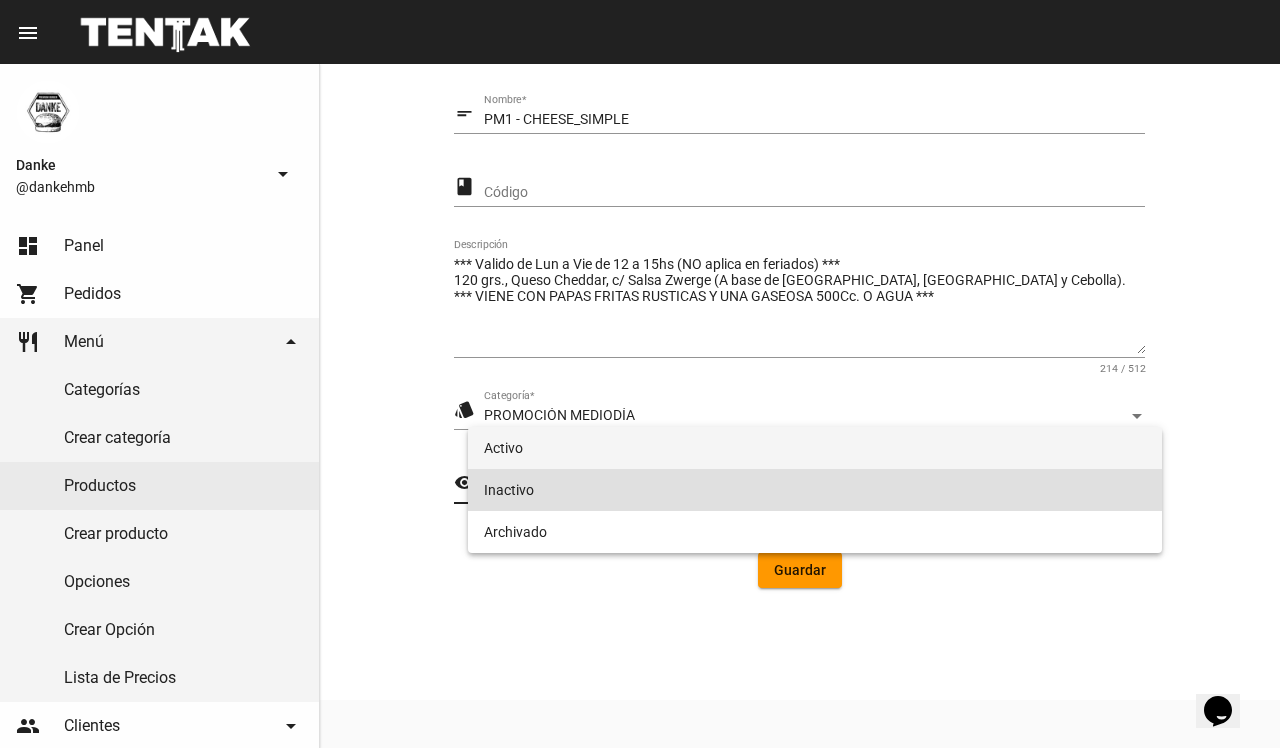 click on "Activo" at bounding box center [814, 448] 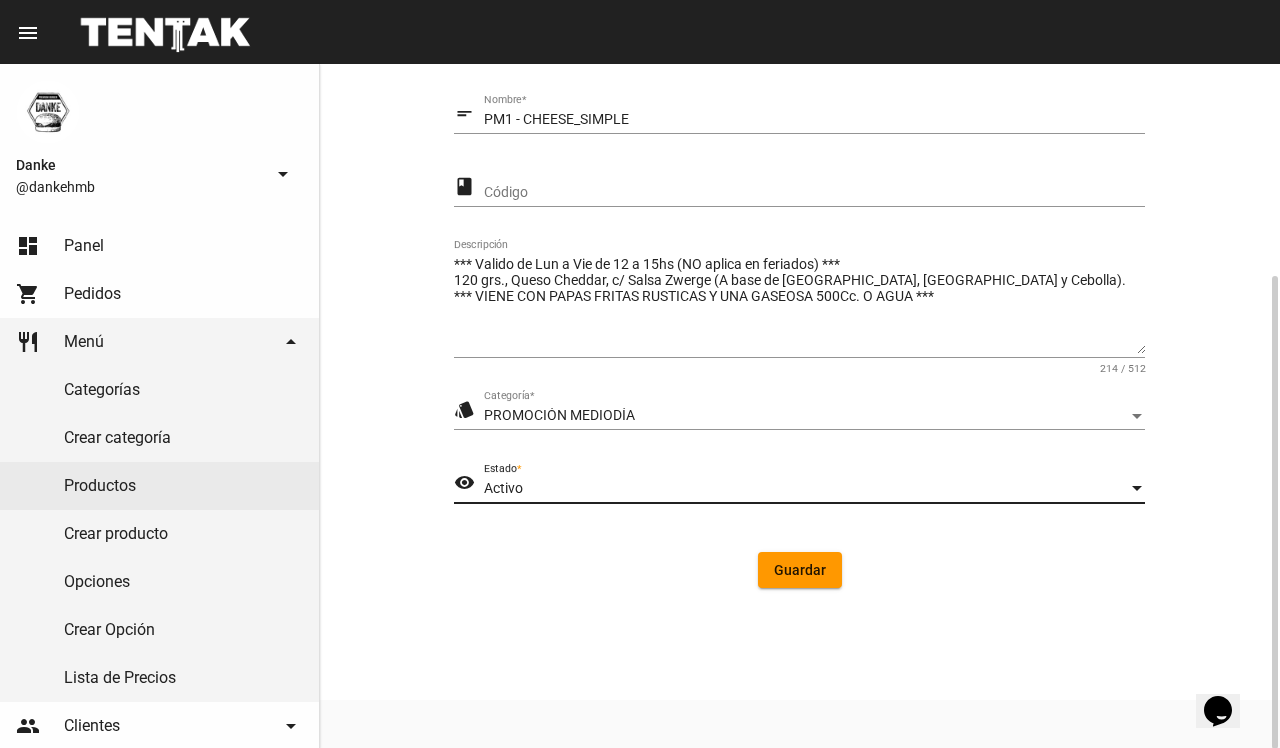 click on "Guardar" 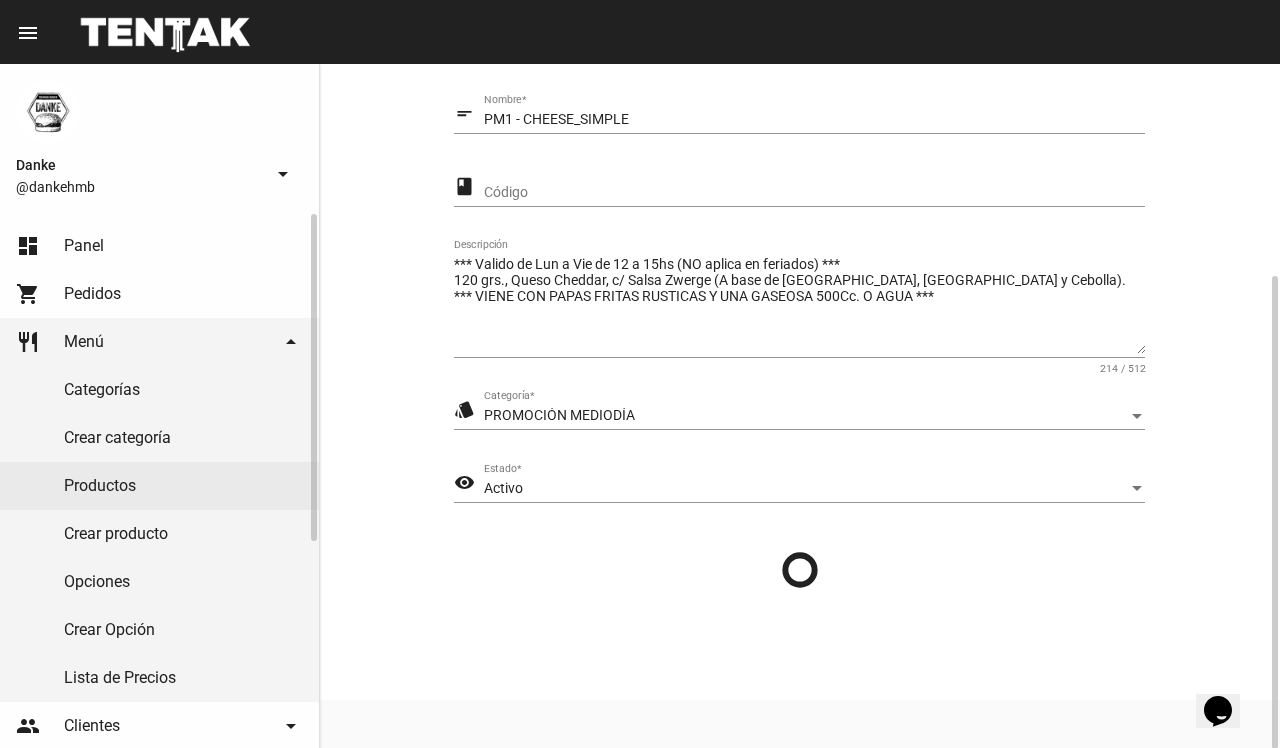 scroll, scrollTop: 0, scrollLeft: 0, axis: both 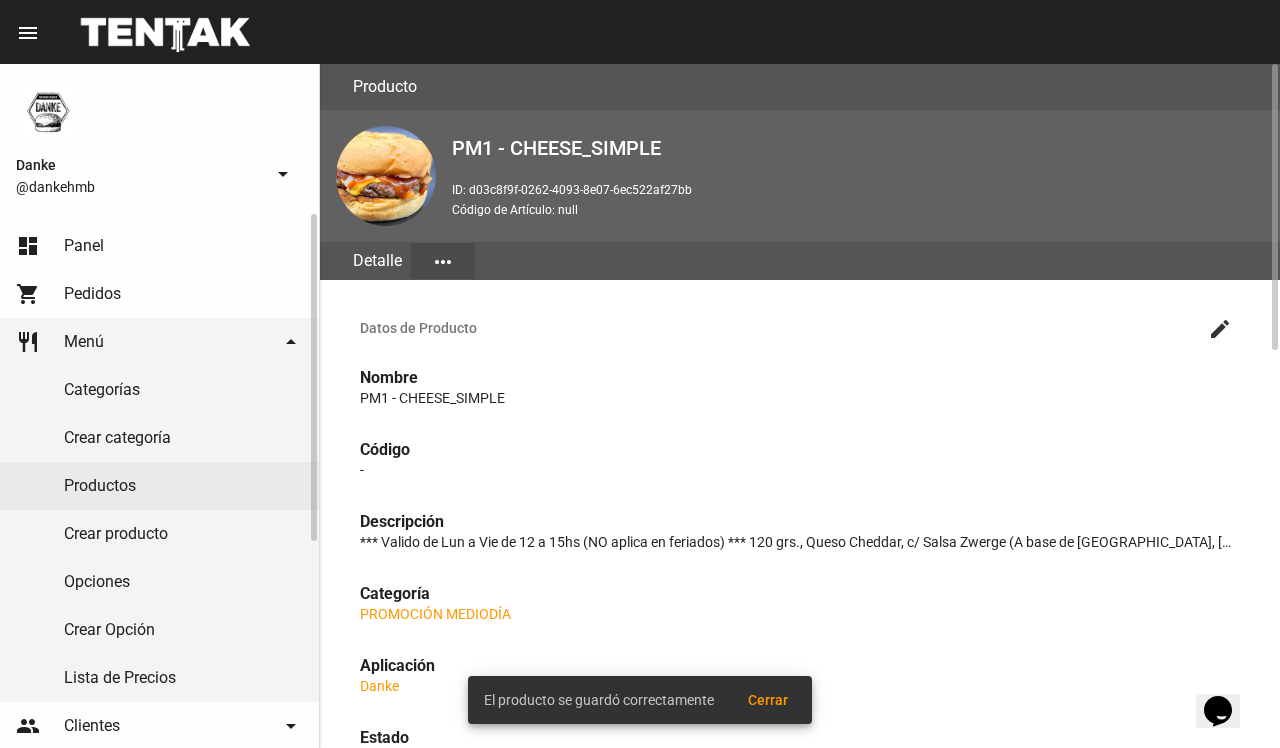 click on "Productos" 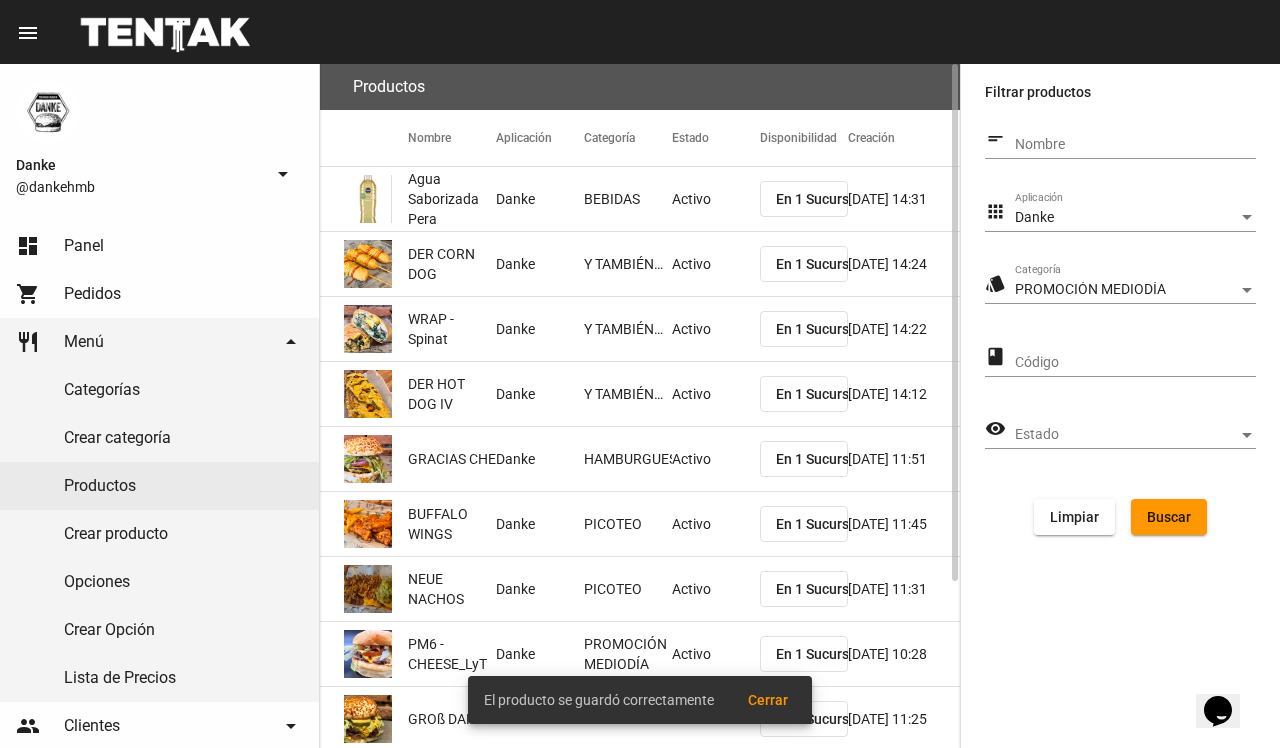 click on "Buscar" 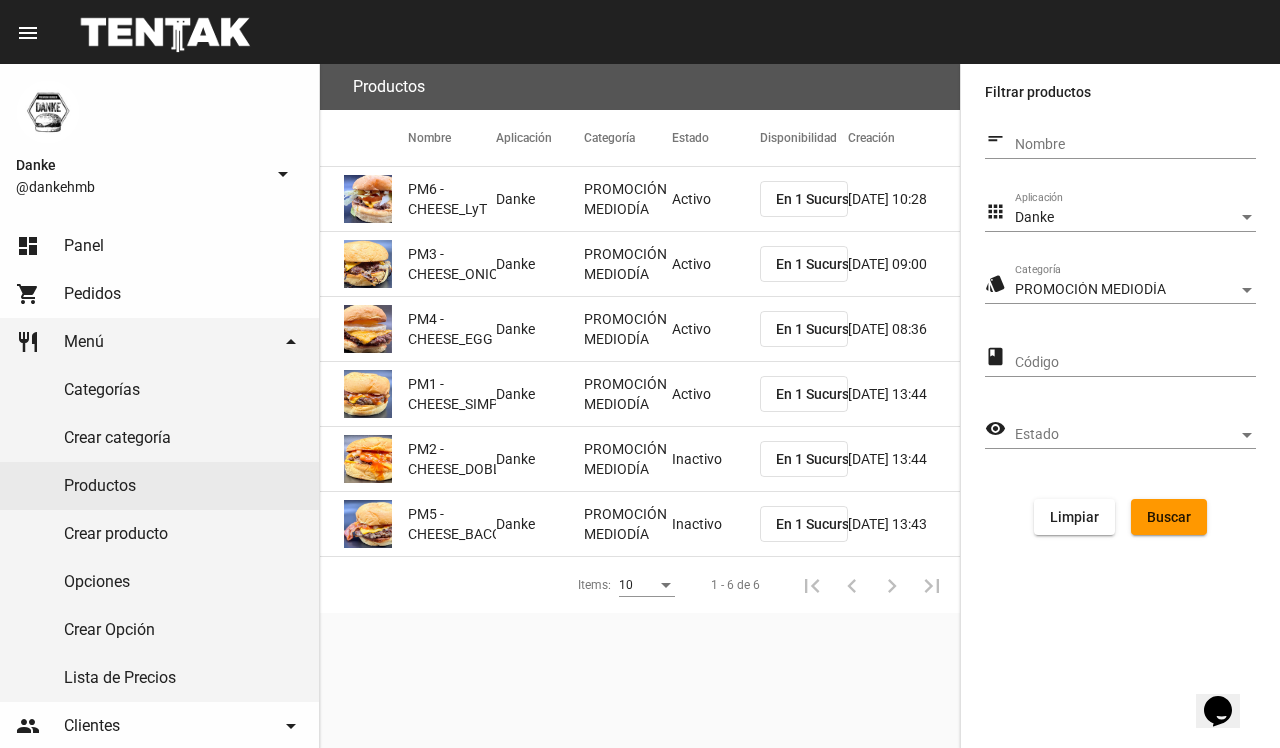 click on "Inactivo" 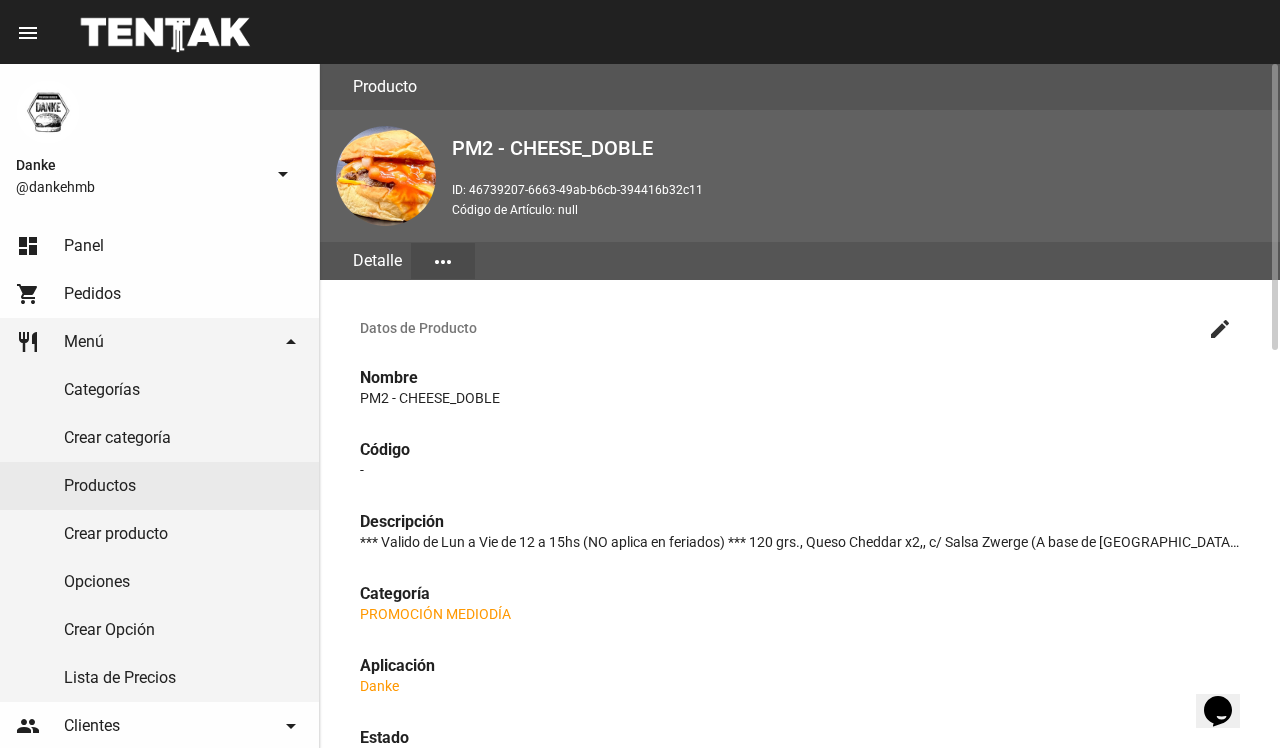 click on "create" 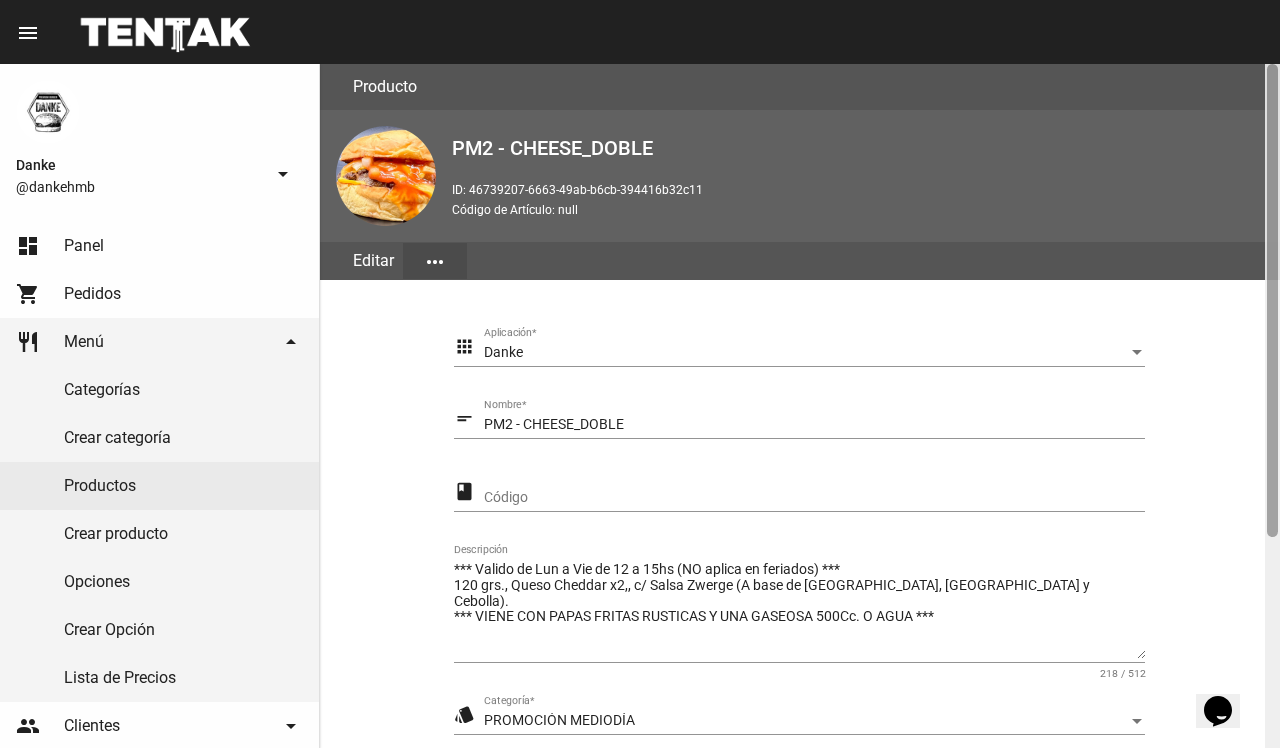 click 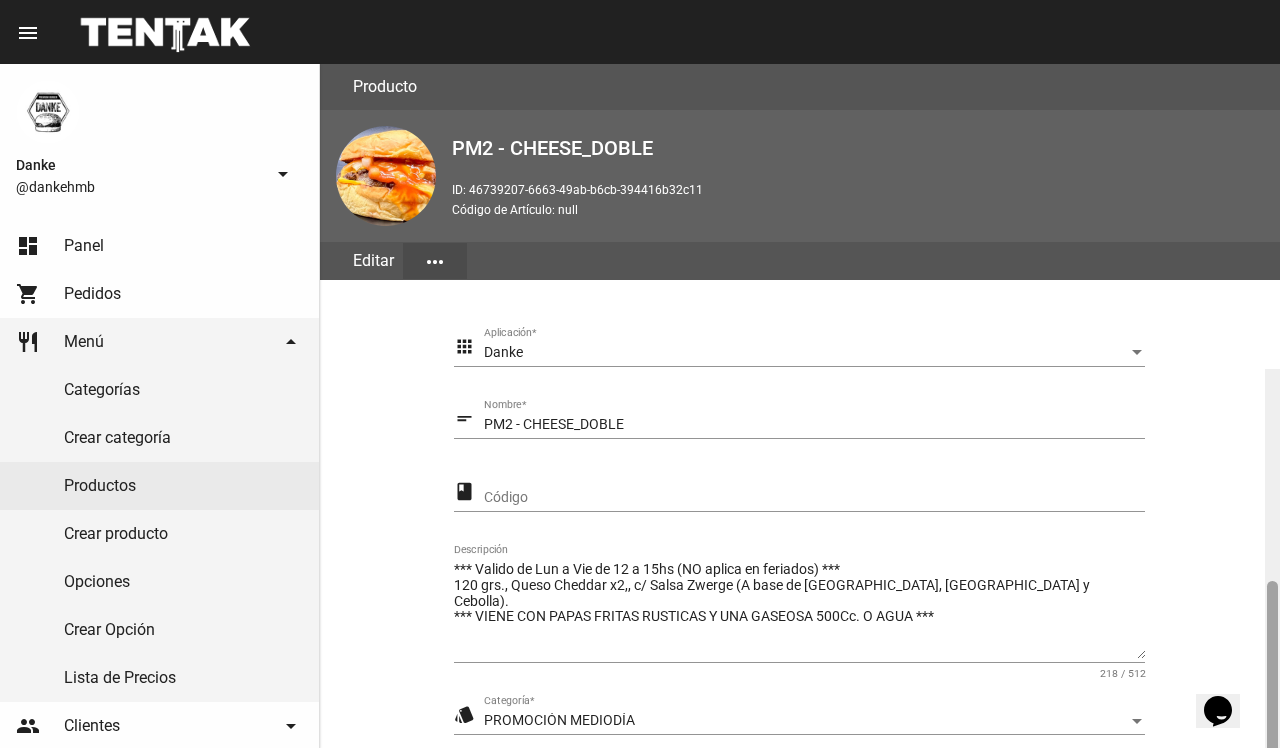 scroll, scrollTop: 305, scrollLeft: 0, axis: vertical 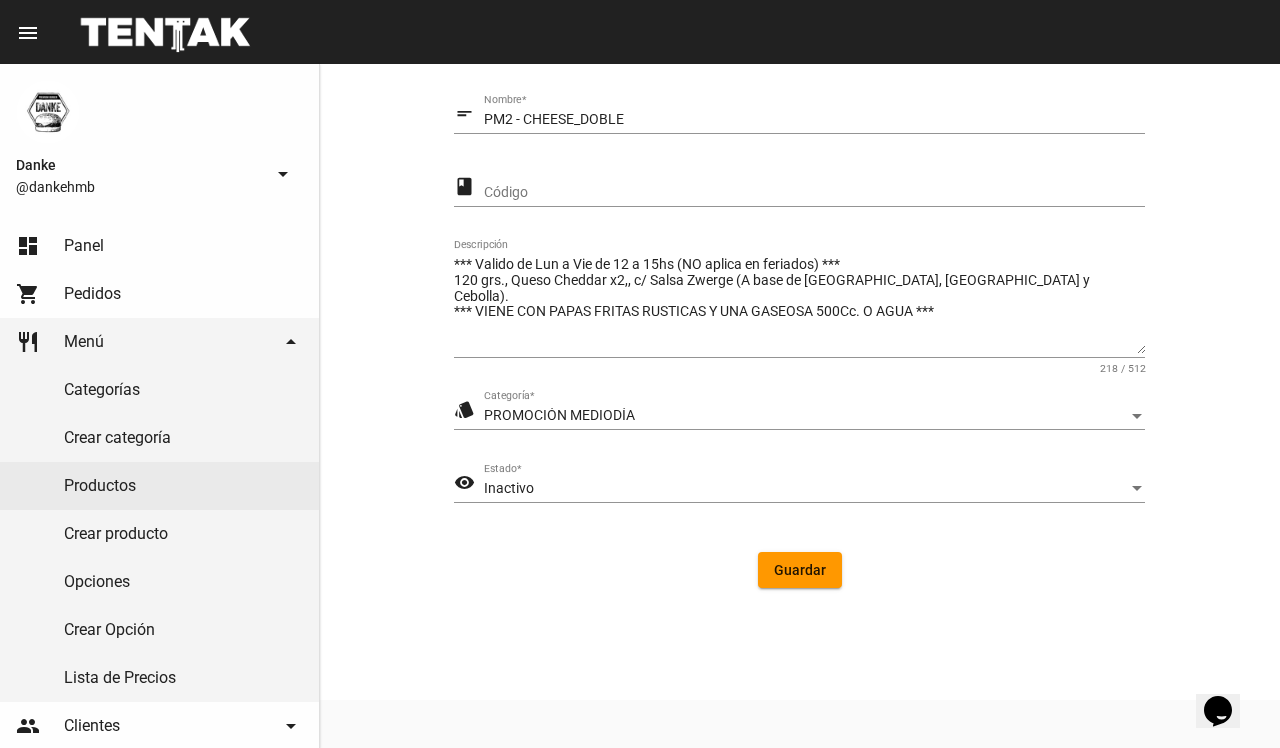 click on "Inactivo" at bounding box center [805, 489] 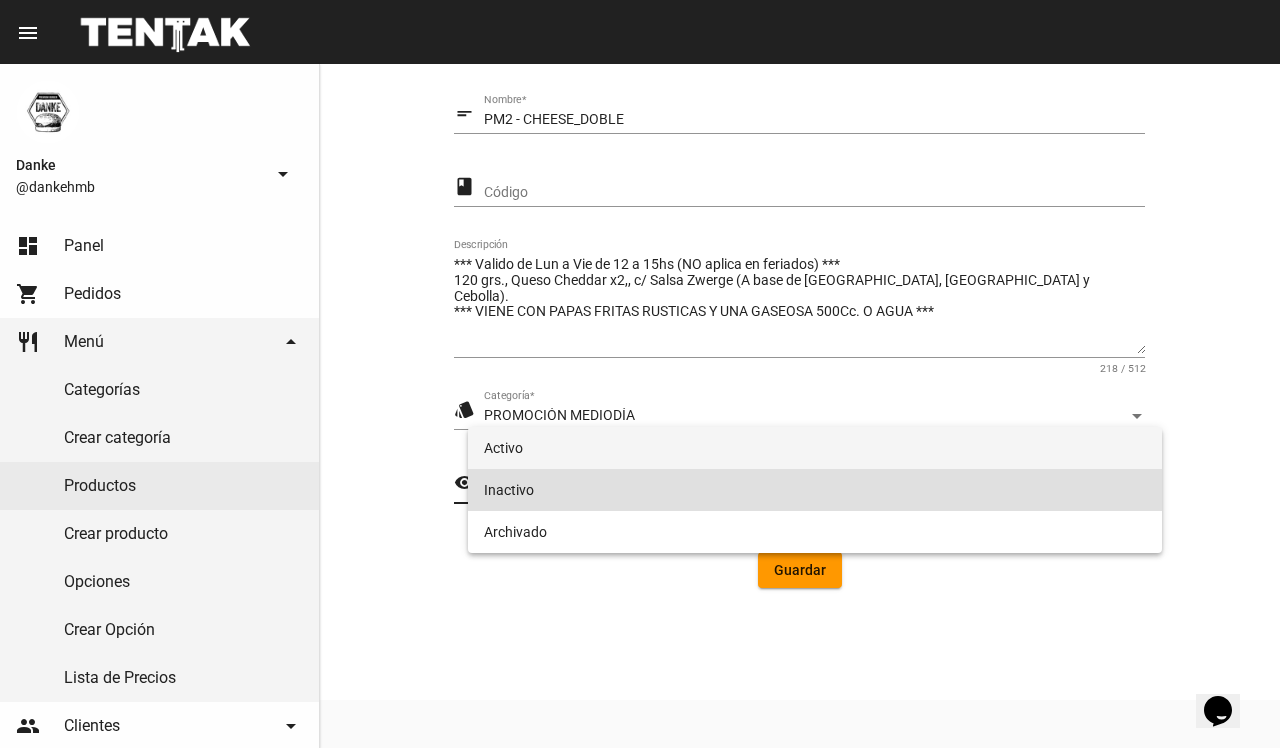 click on "Activo" at bounding box center (814, 448) 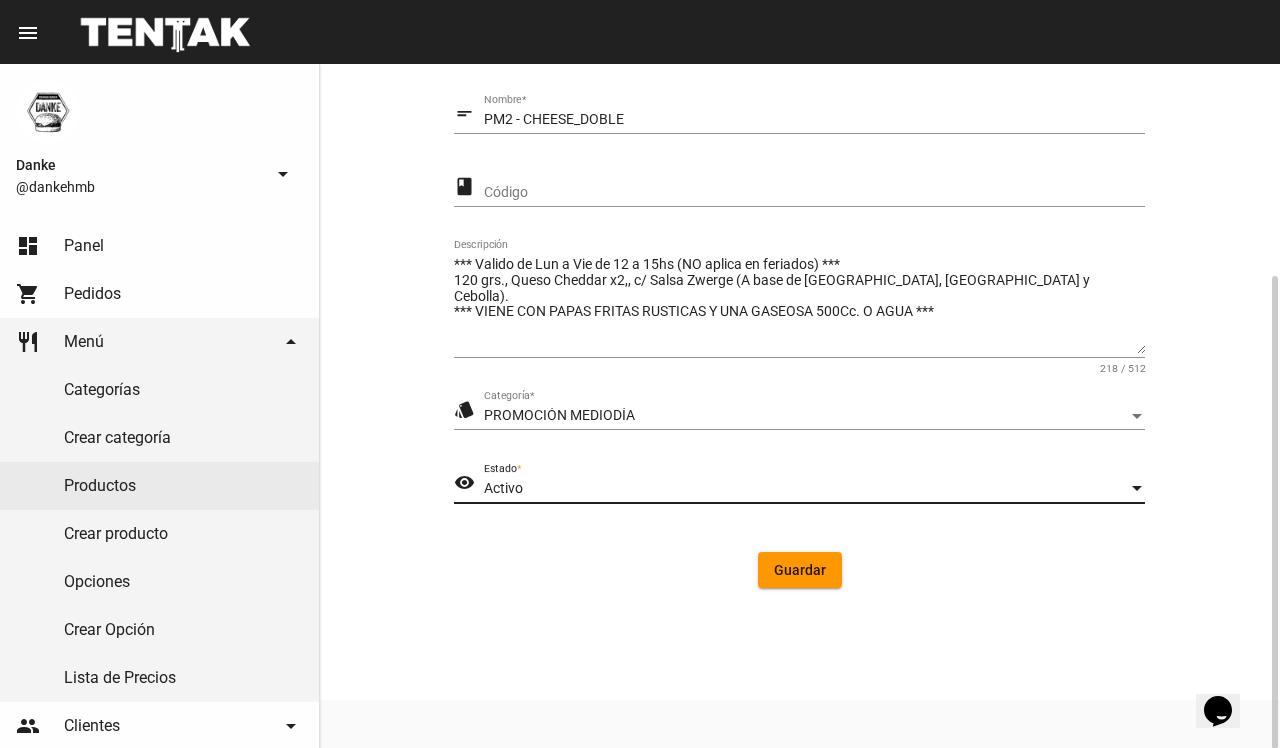 click on "Guardar" 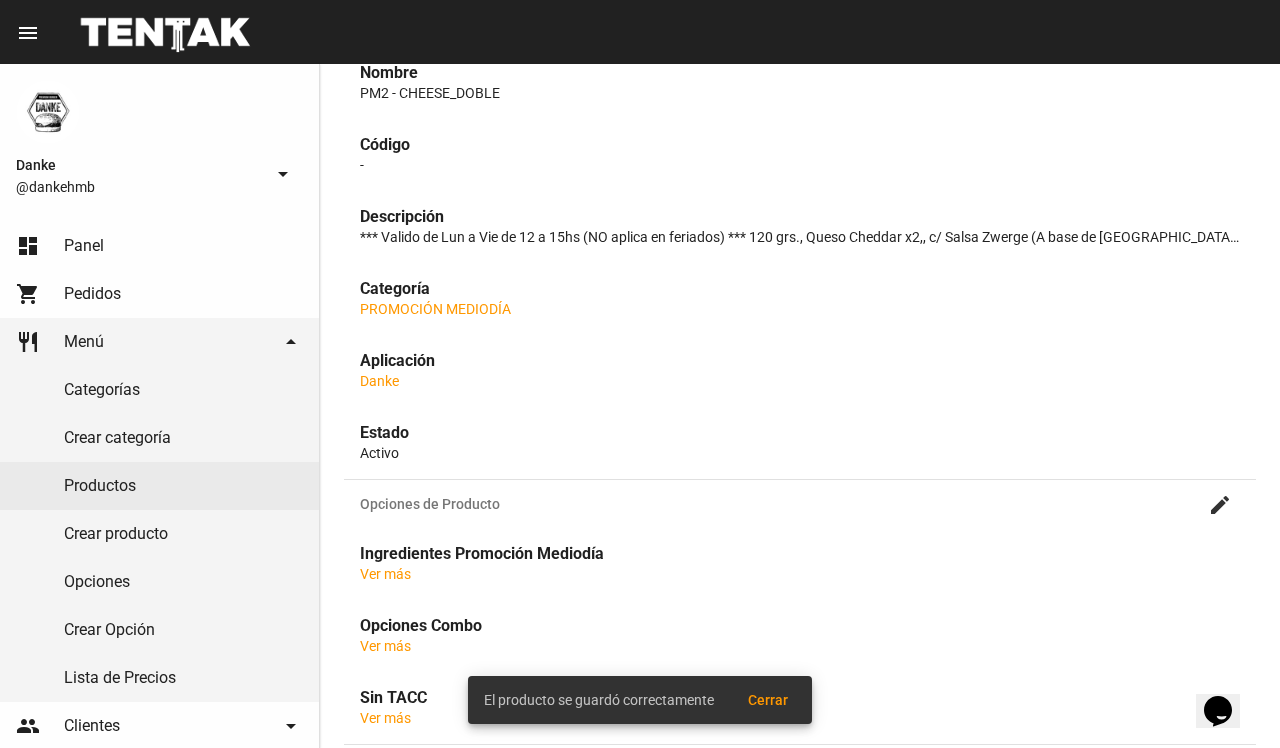 scroll, scrollTop: 0, scrollLeft: 0, axis: both 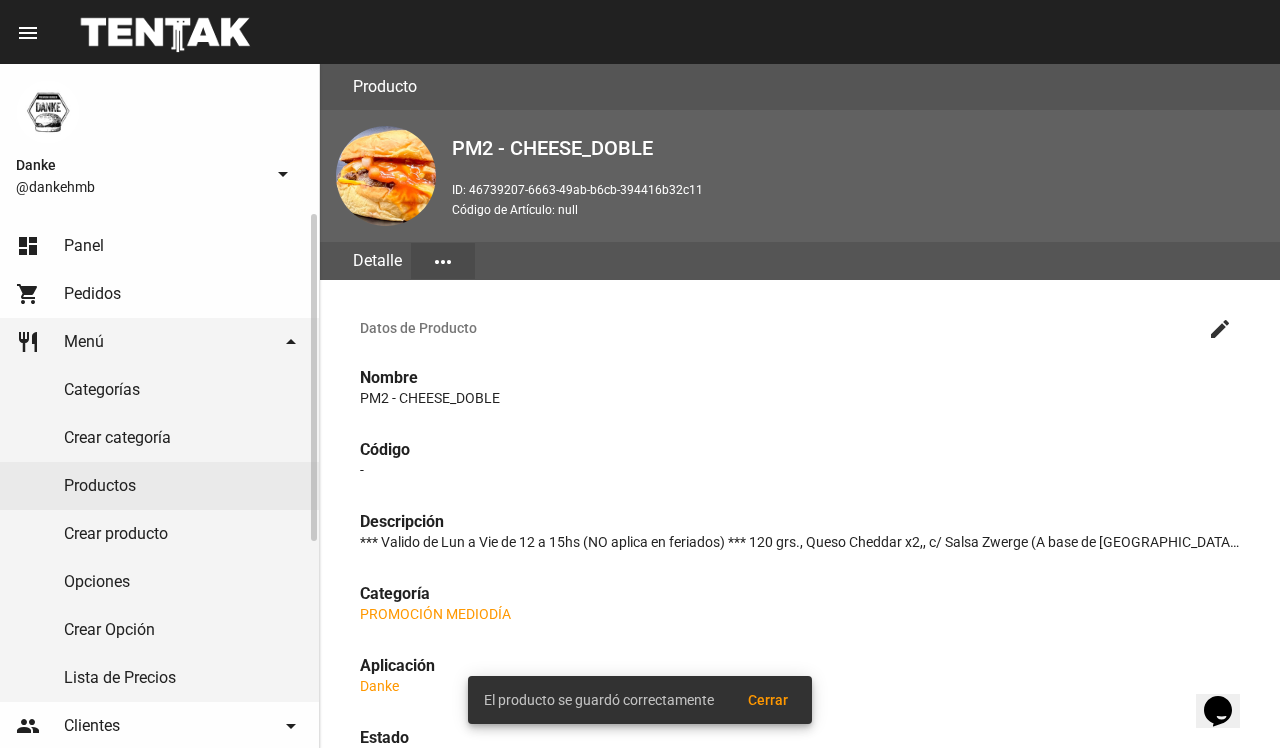 click on "Productos" 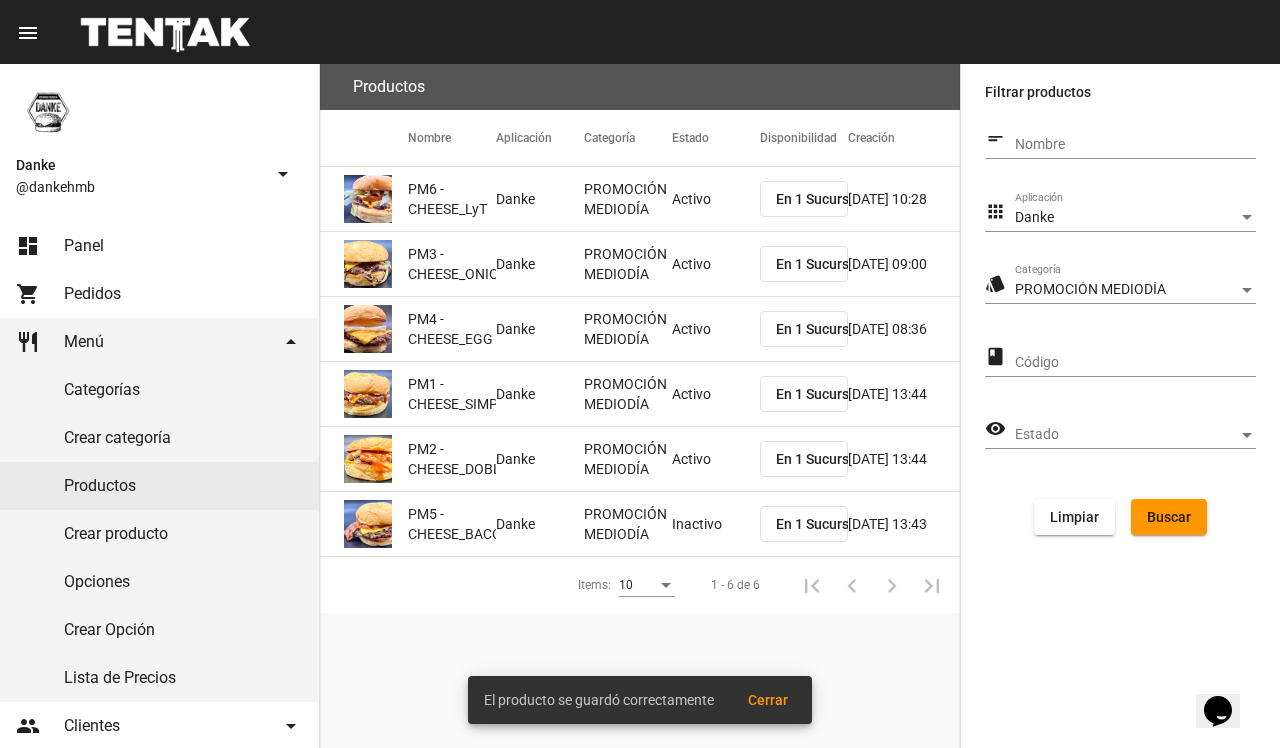 click on "Inactivo" 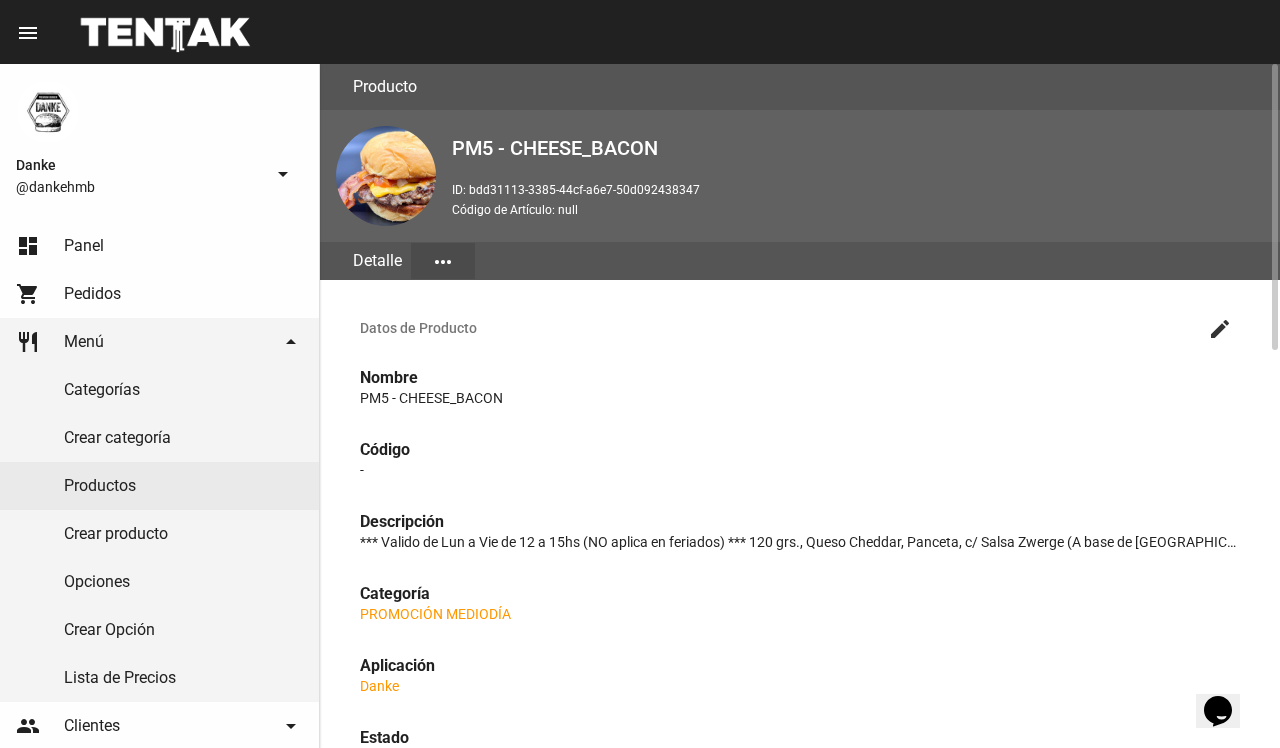 click on "create" 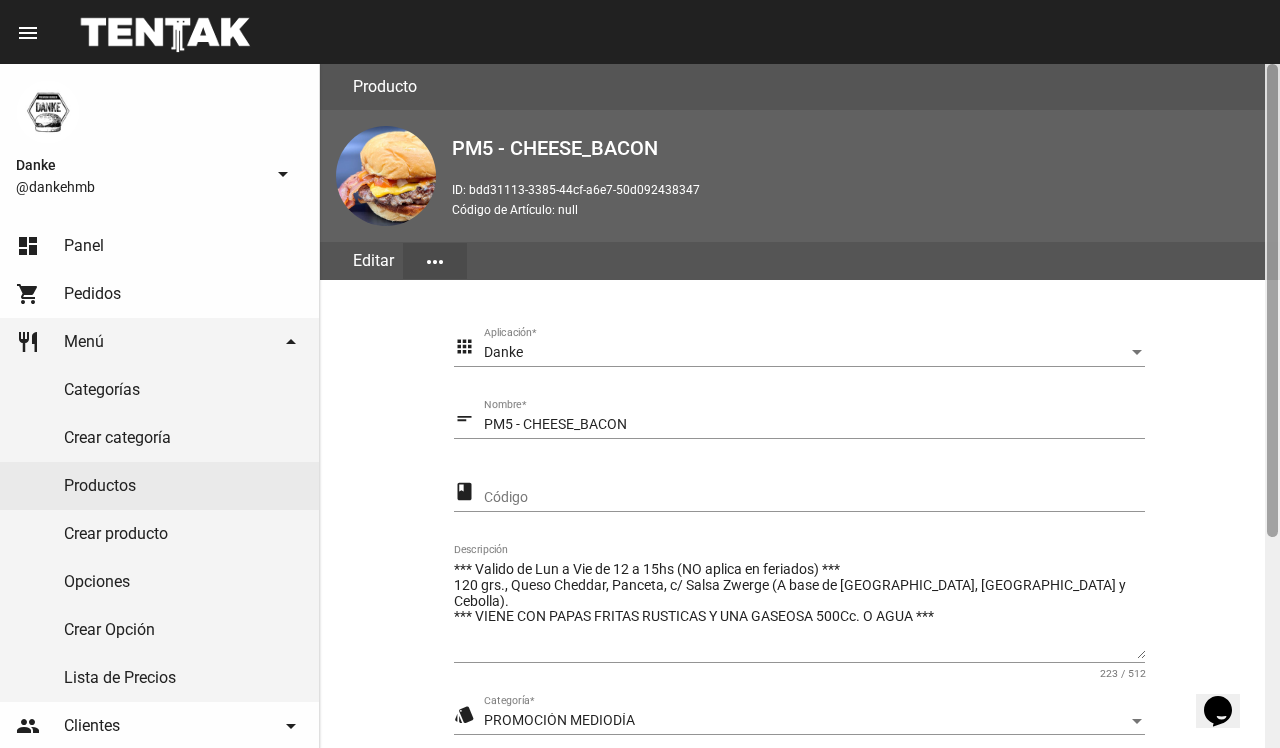 click 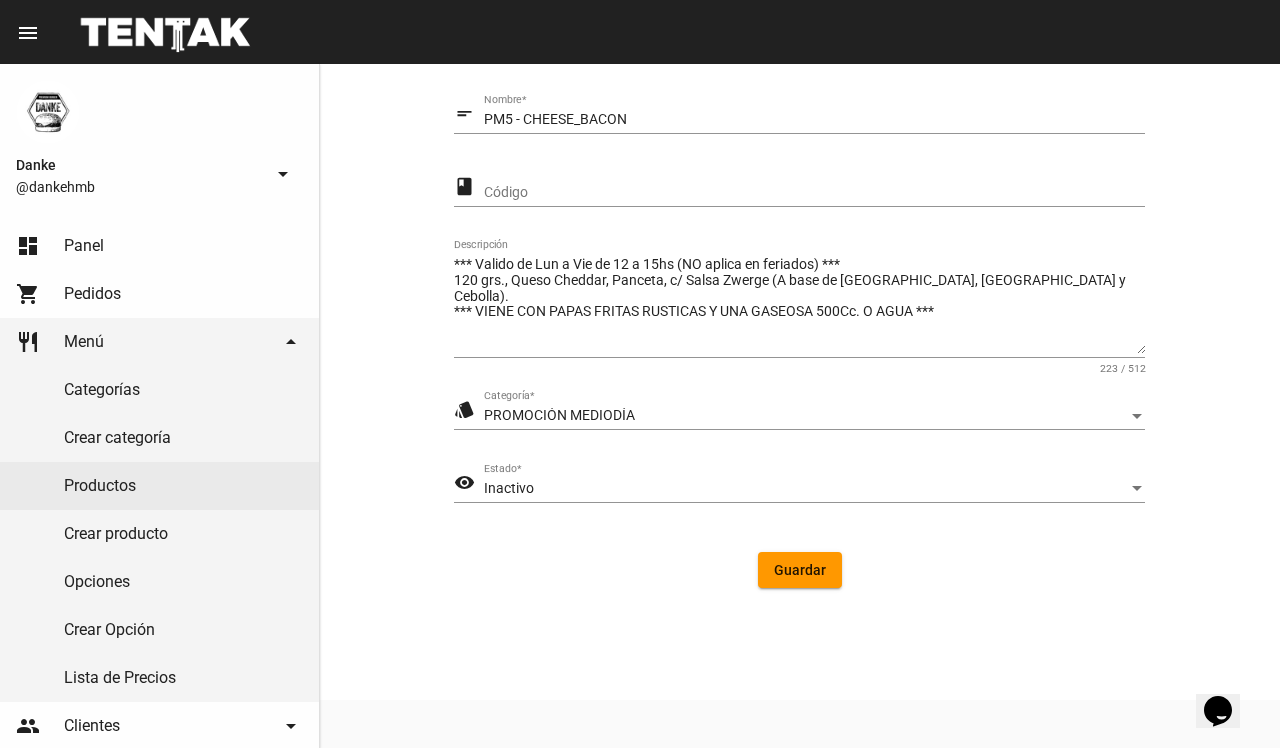 click on "Inactivo Estado  *" 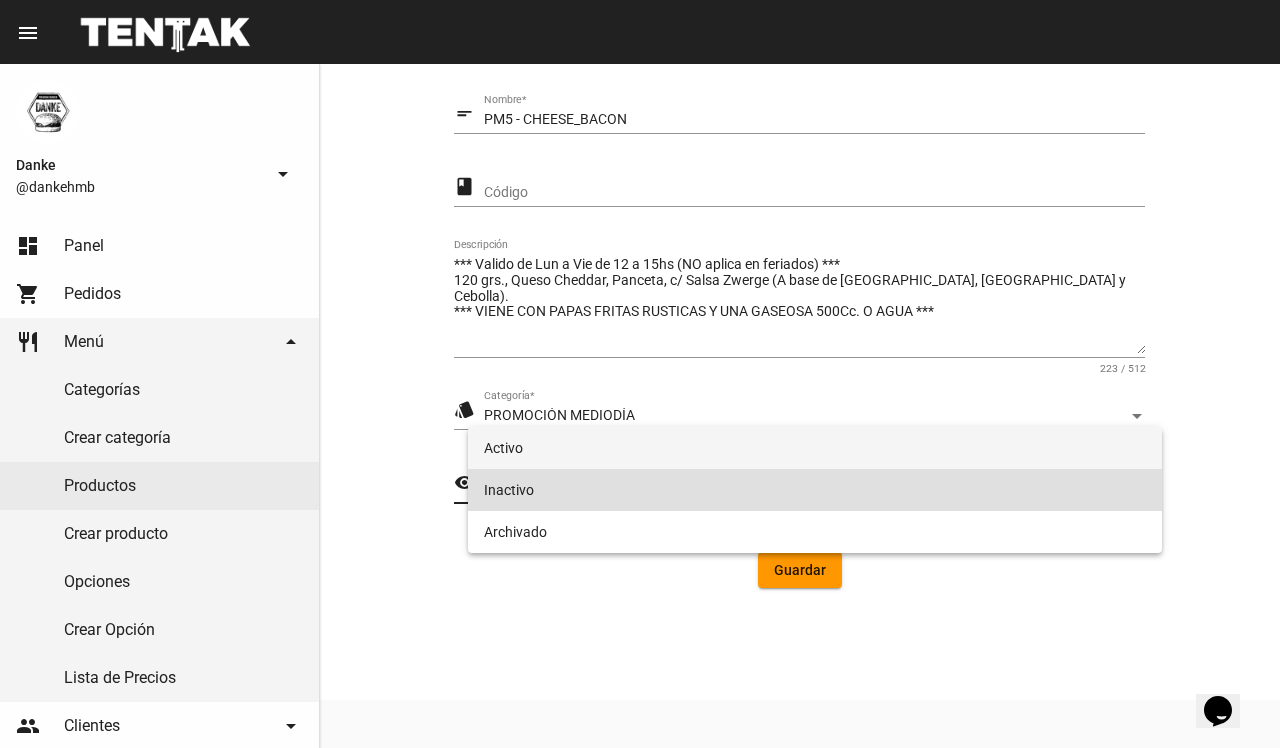 click on "Activo" at bounding box center (814, 448) 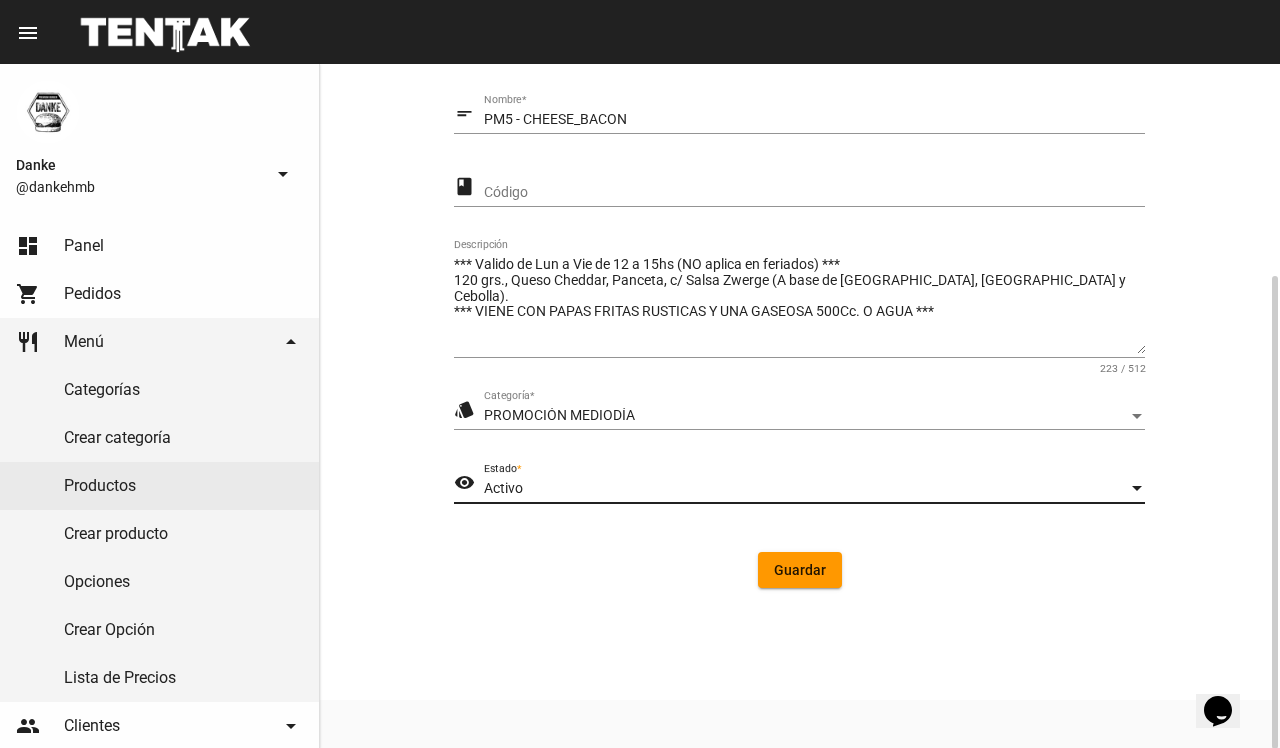 click on "Guardar" 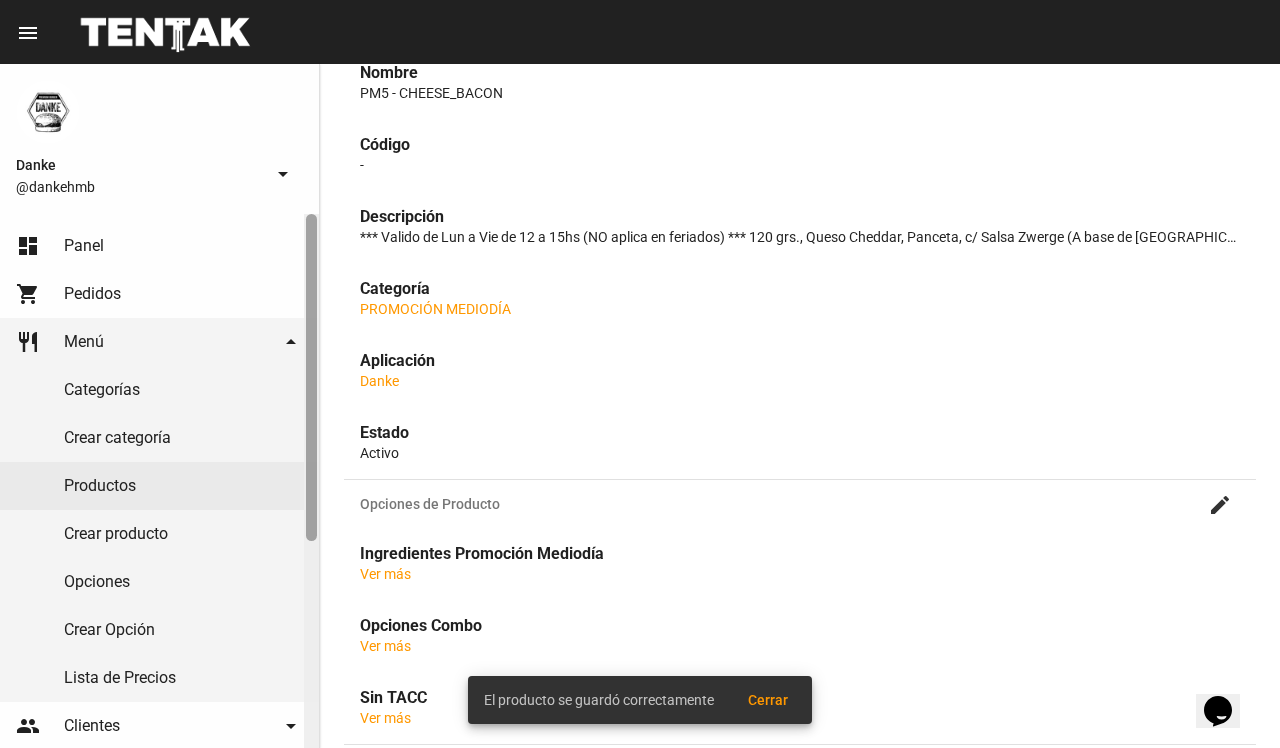 scroll, scrollTop: 0, scrollLeft: 0, axis: both 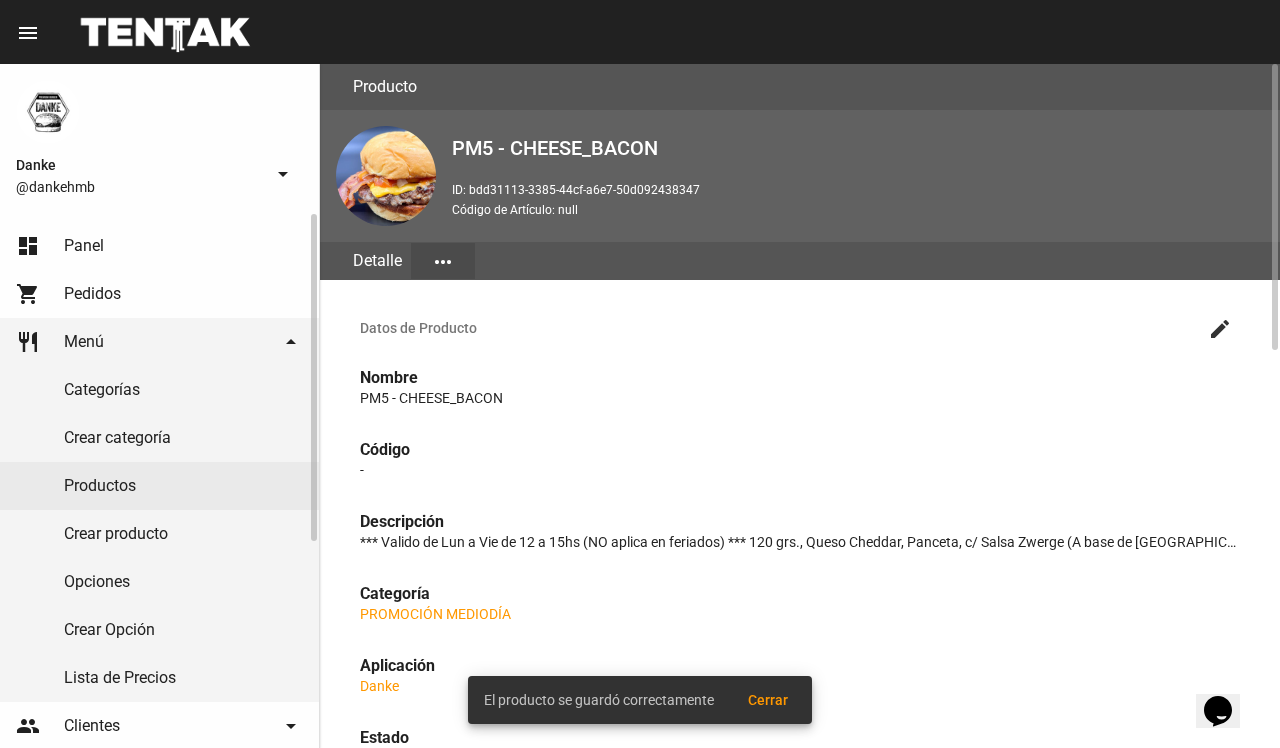 click on "Panel" 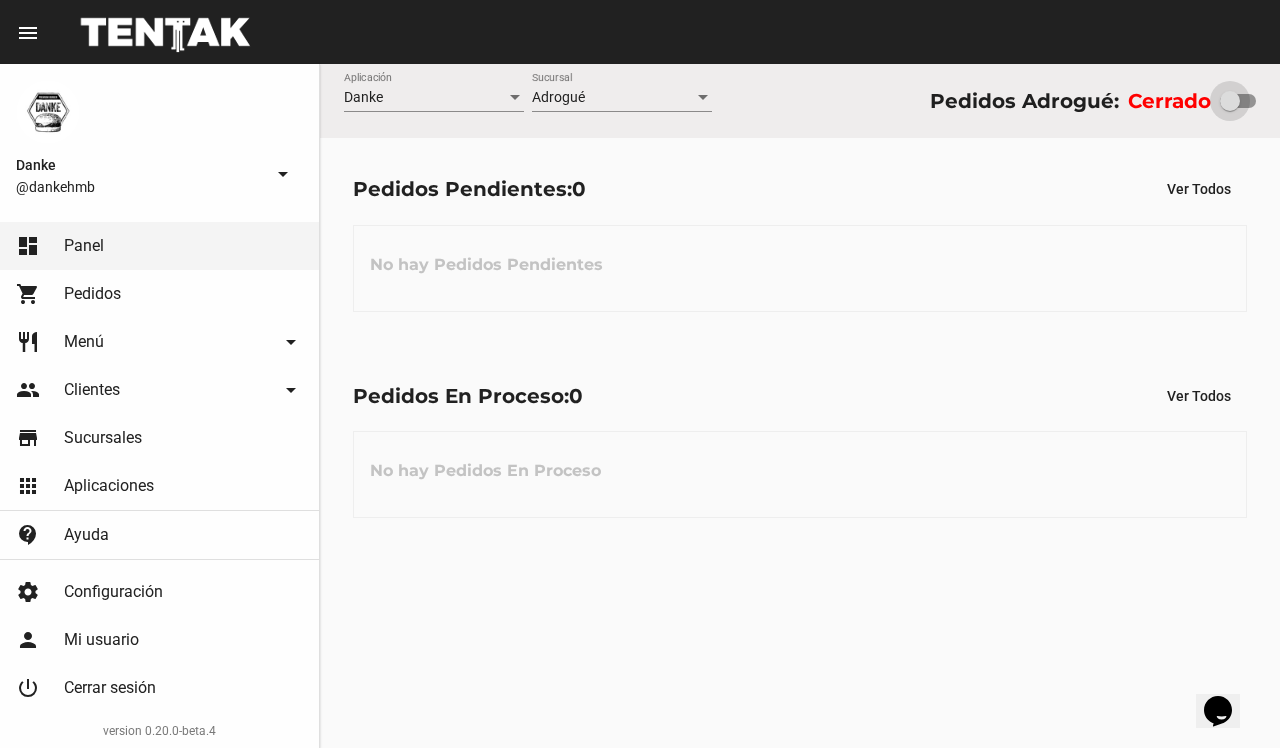 click at bounding box center [1230, 101] 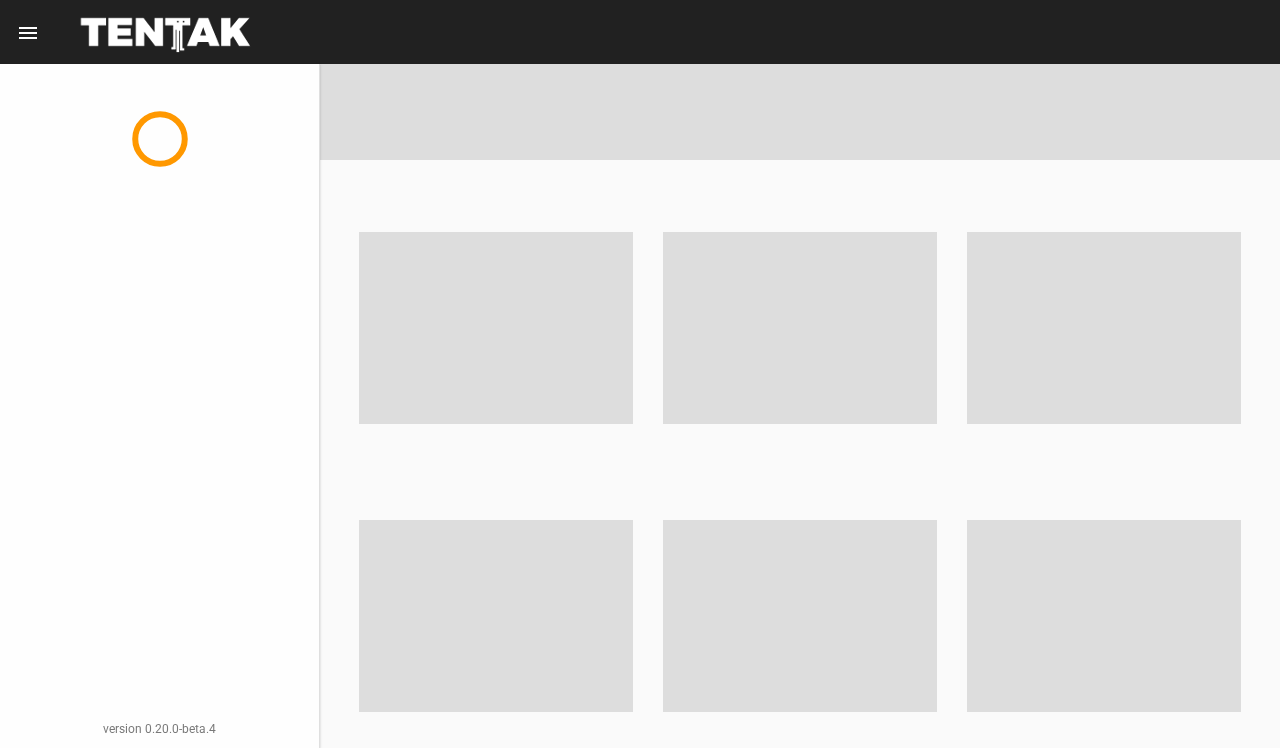 scroll, scrollTop: 0, scrollLeft: 0, axis: both 